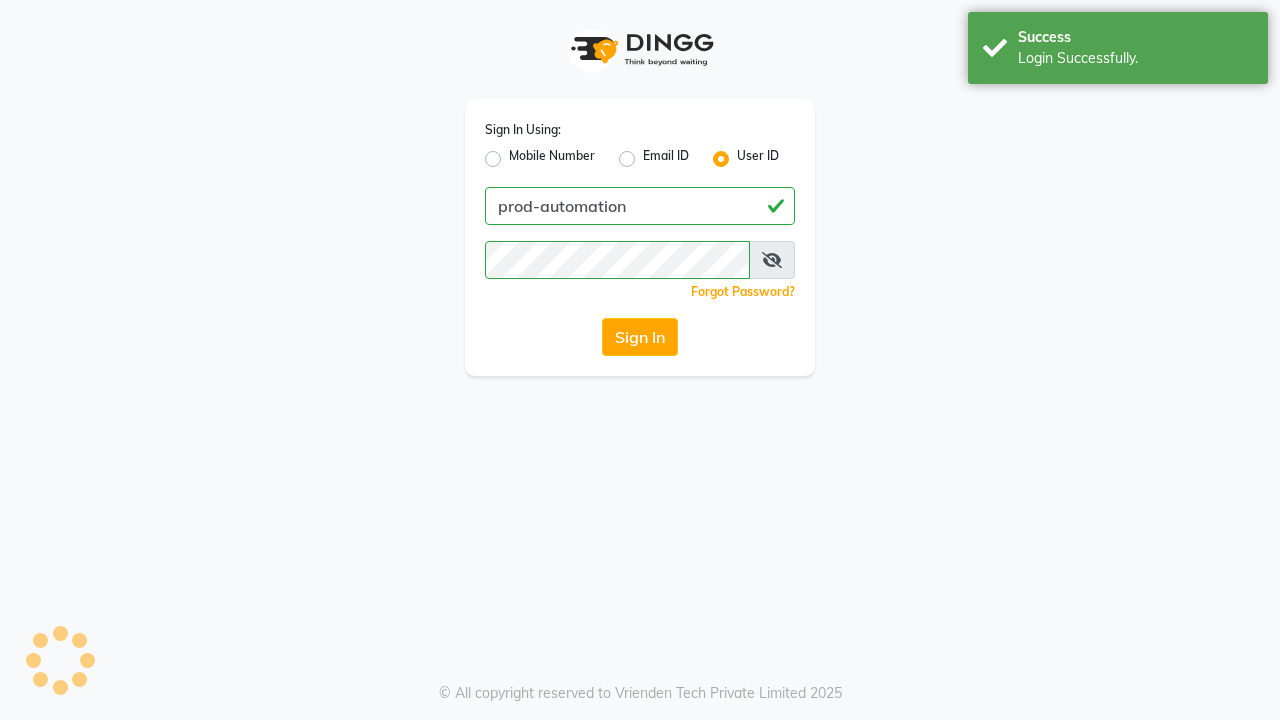 scroll, scrollTop: 0, scrollLeft: 0, axis: both 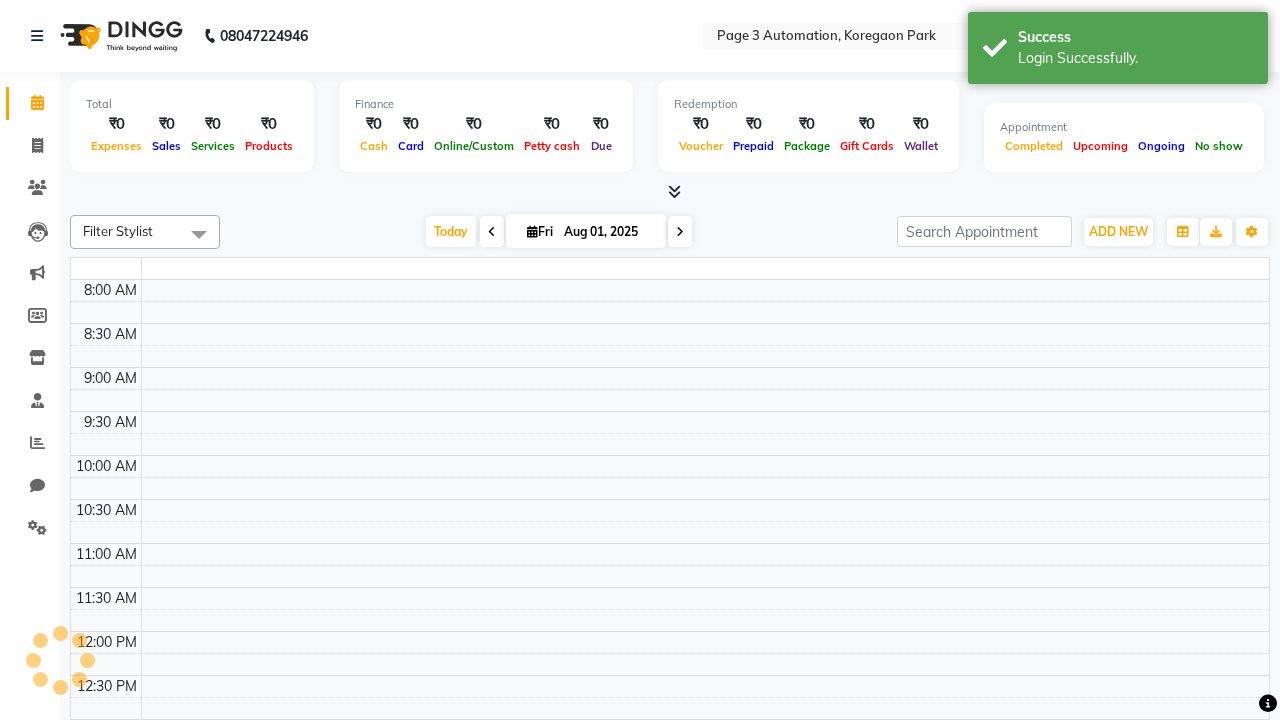 select on "en" 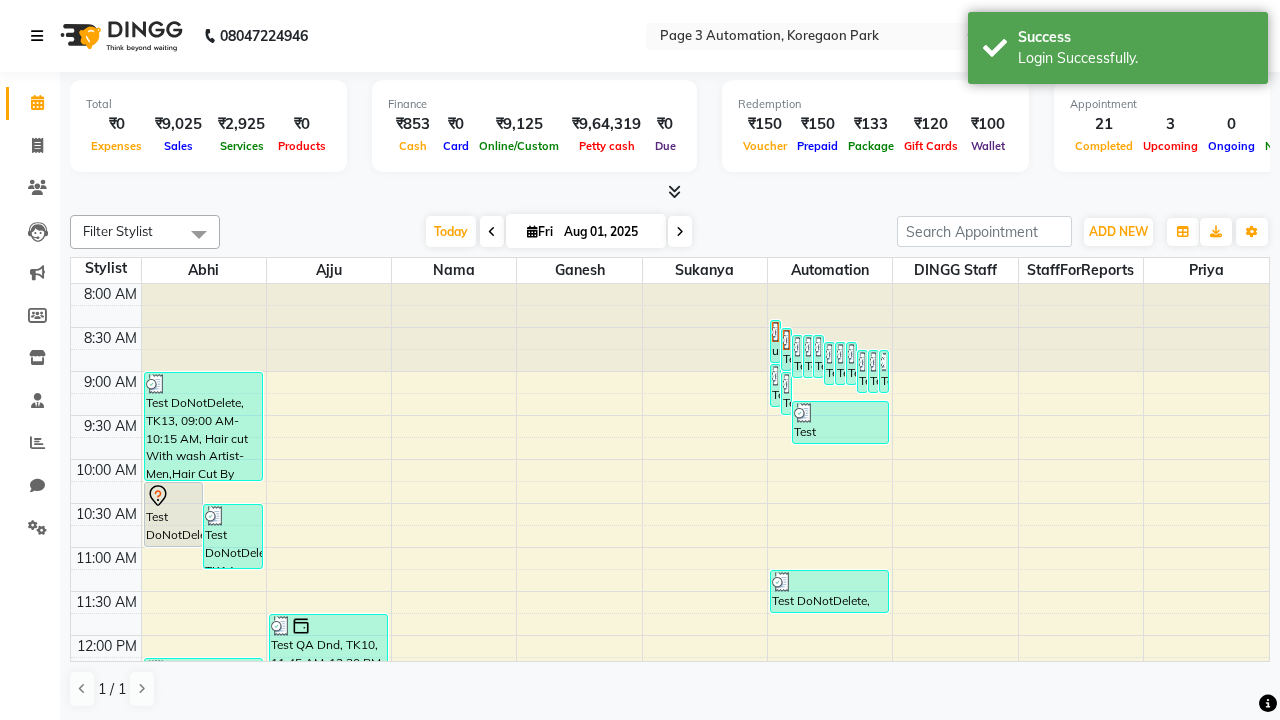 click at bounding box center [37, 36] 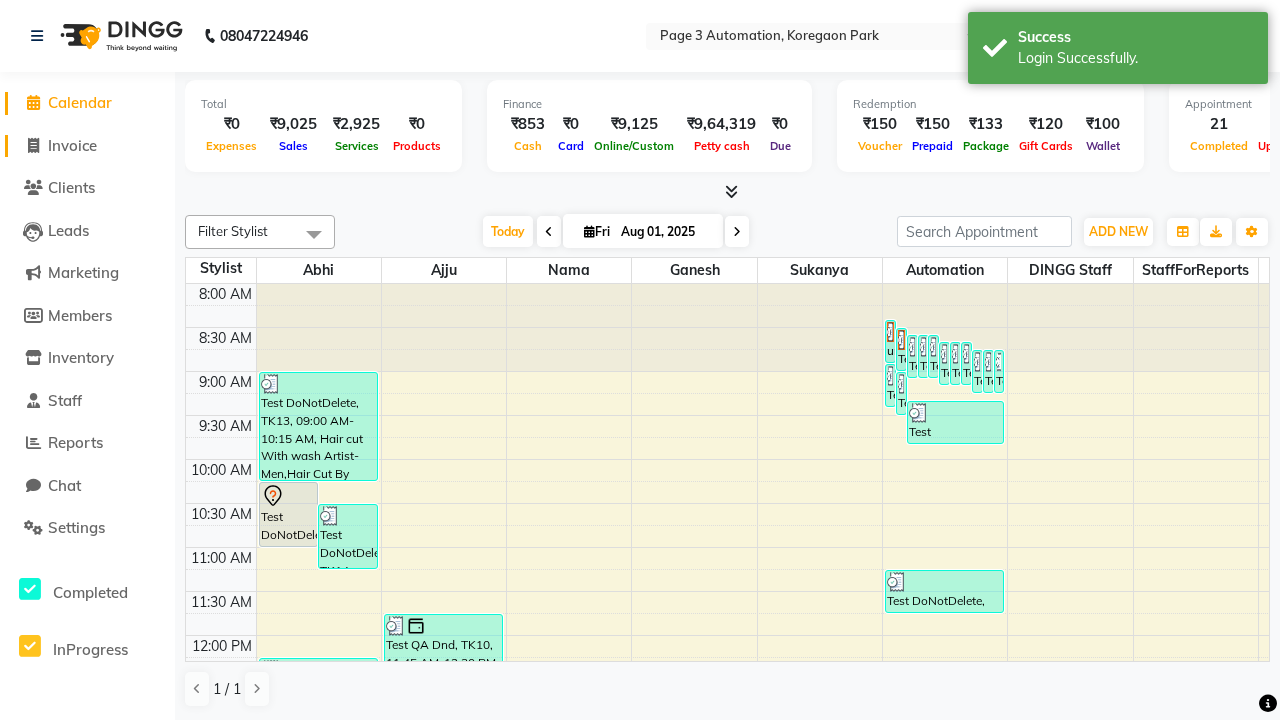 click on "Invoice" 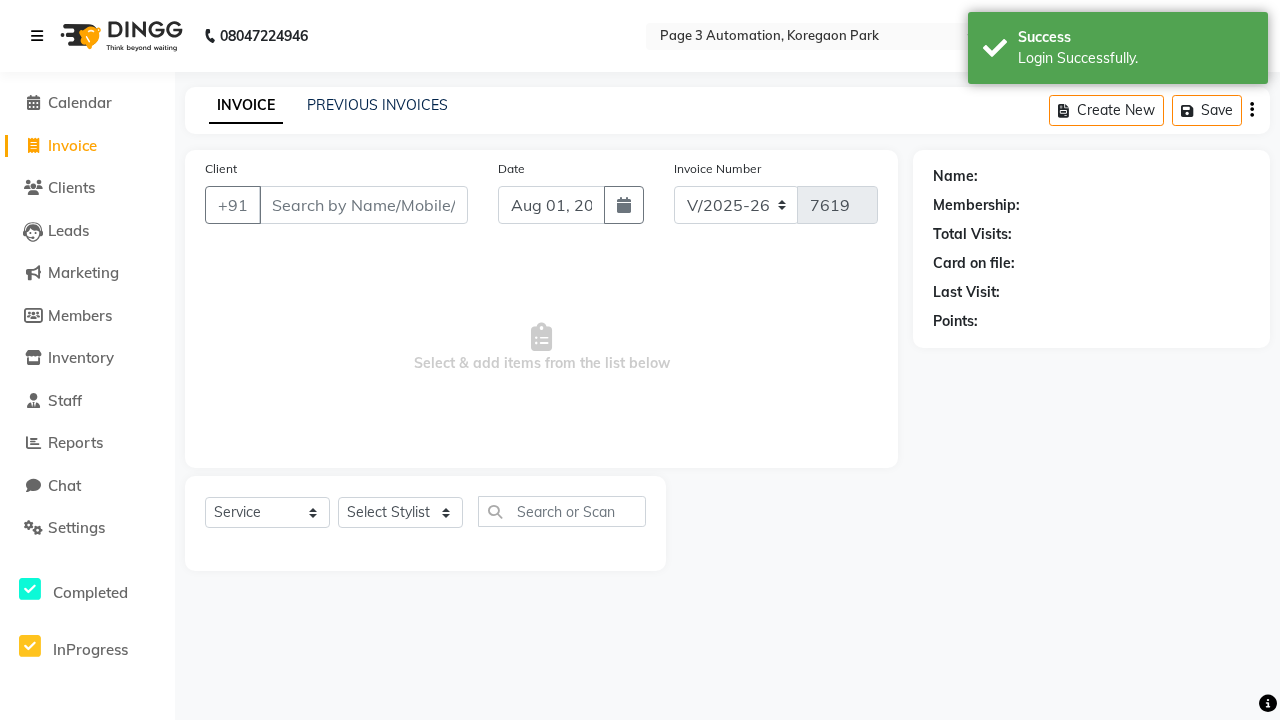 click at bounding box center [37, 36] 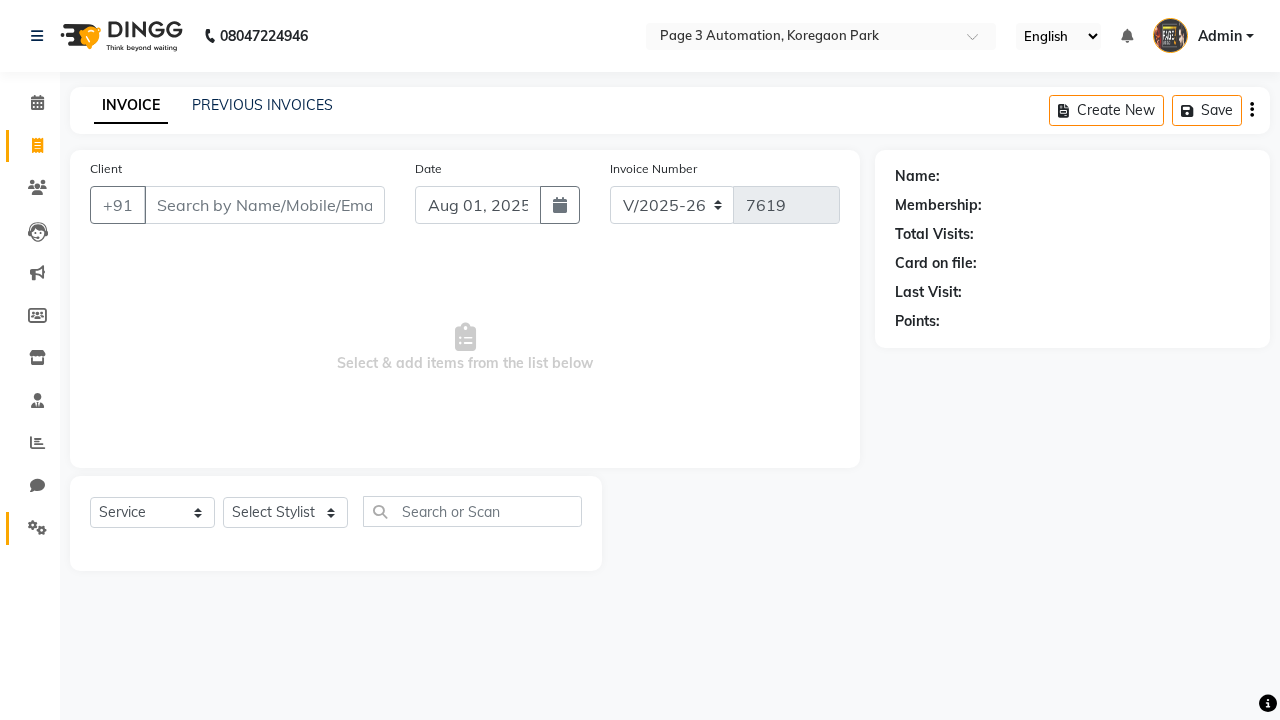 click 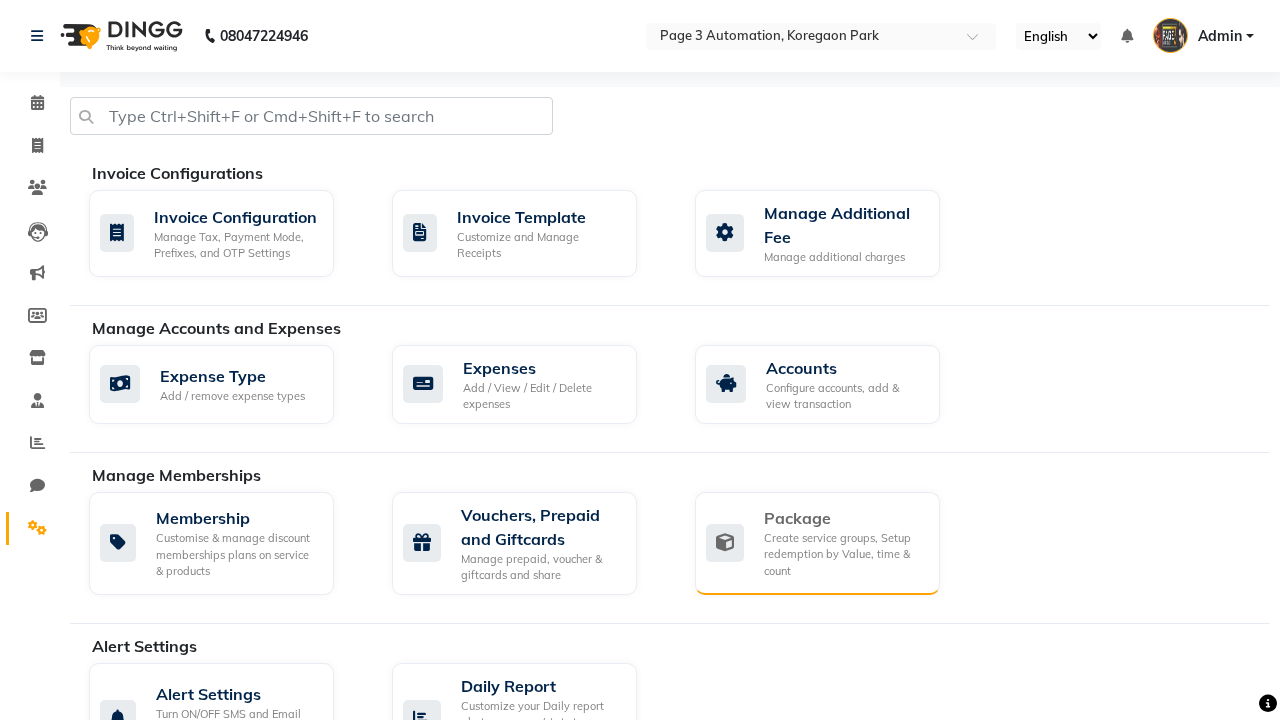 click on "Package" 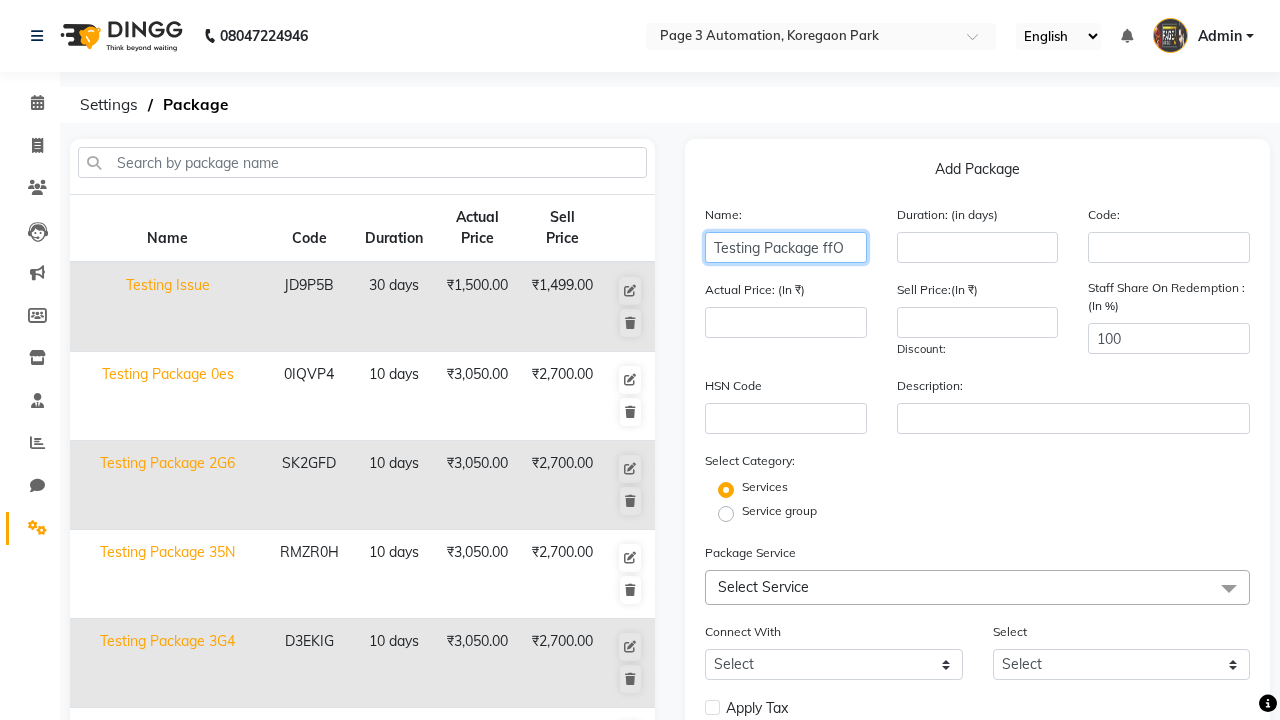 type on "Testing Package ffO" 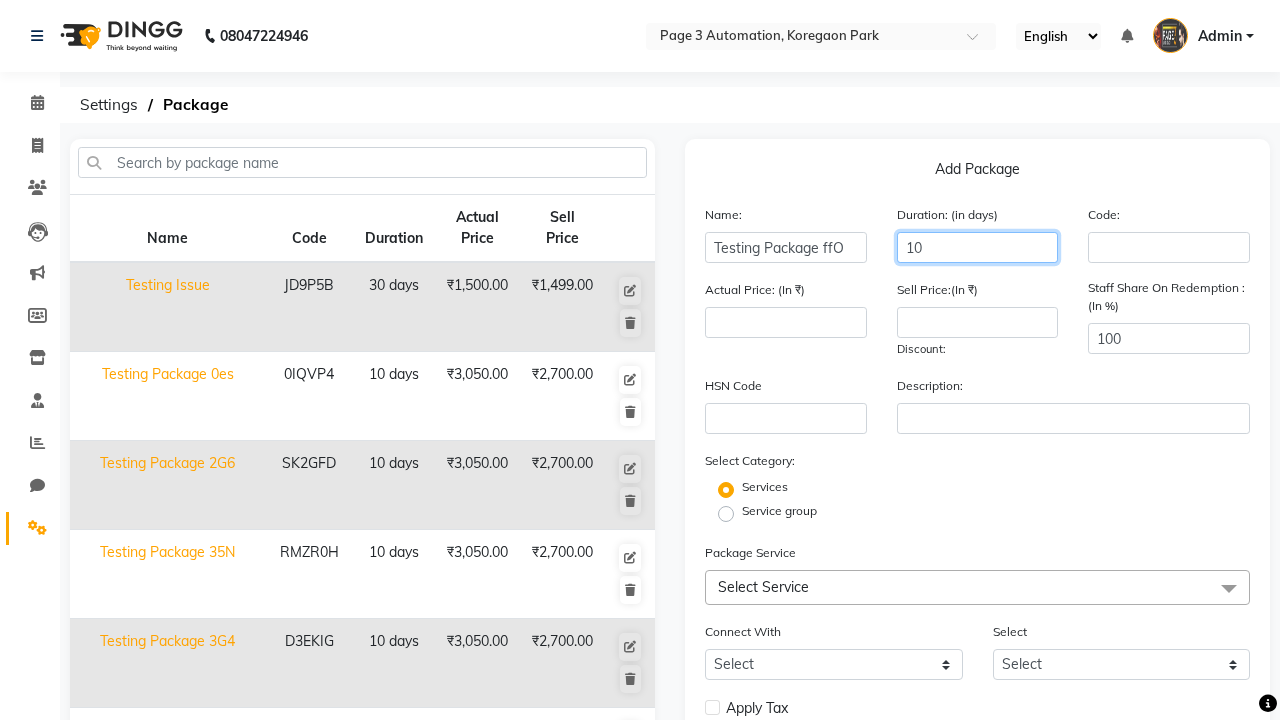 type on "10" 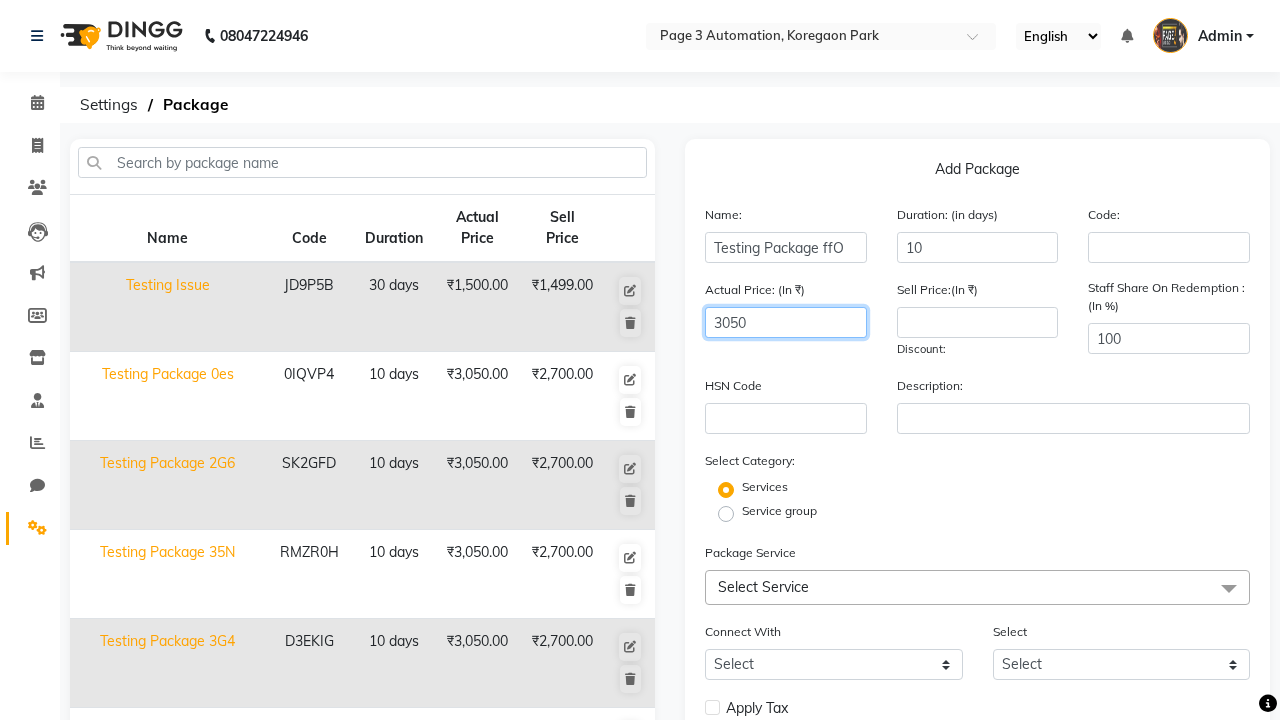 type on "3050" 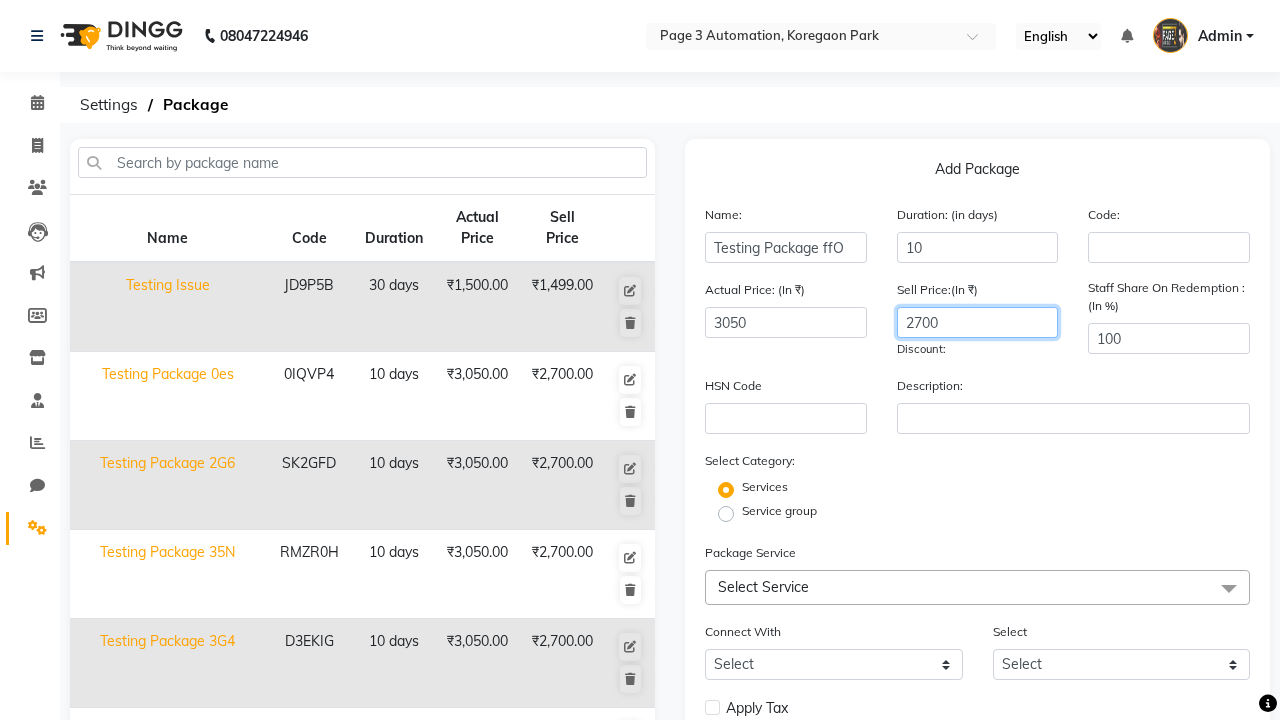 type on "2700" 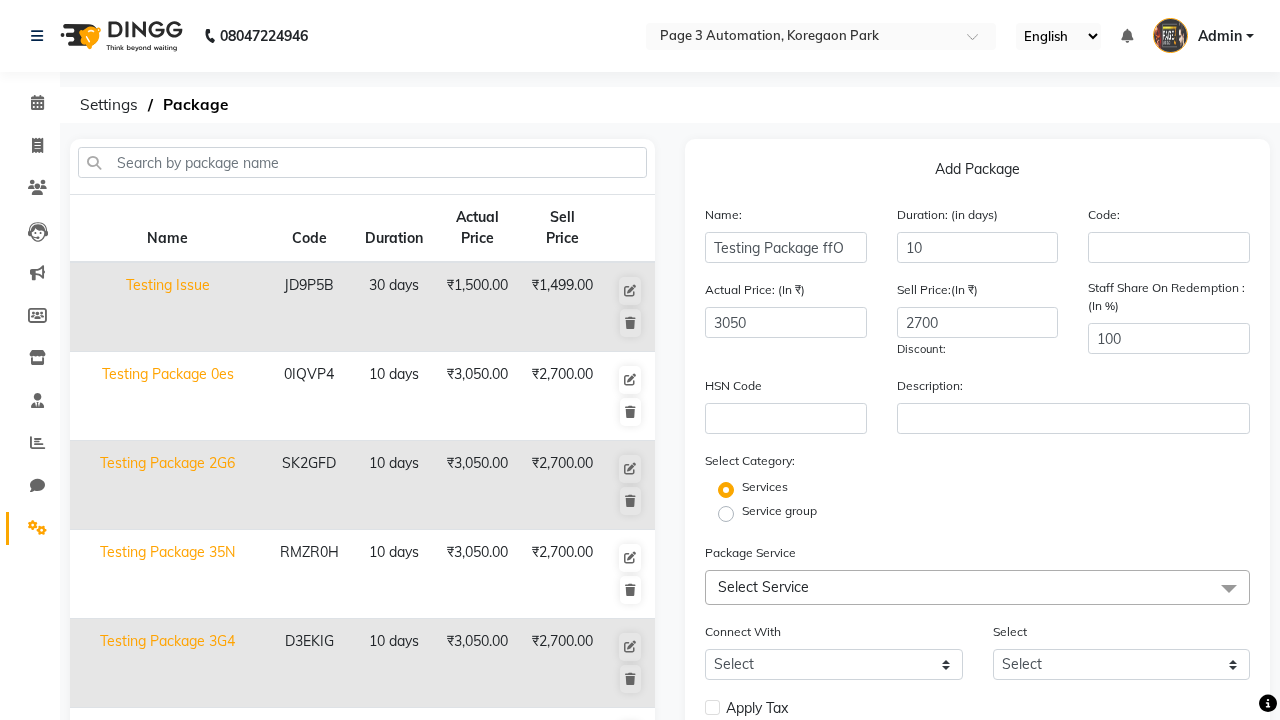 click on "Service group" 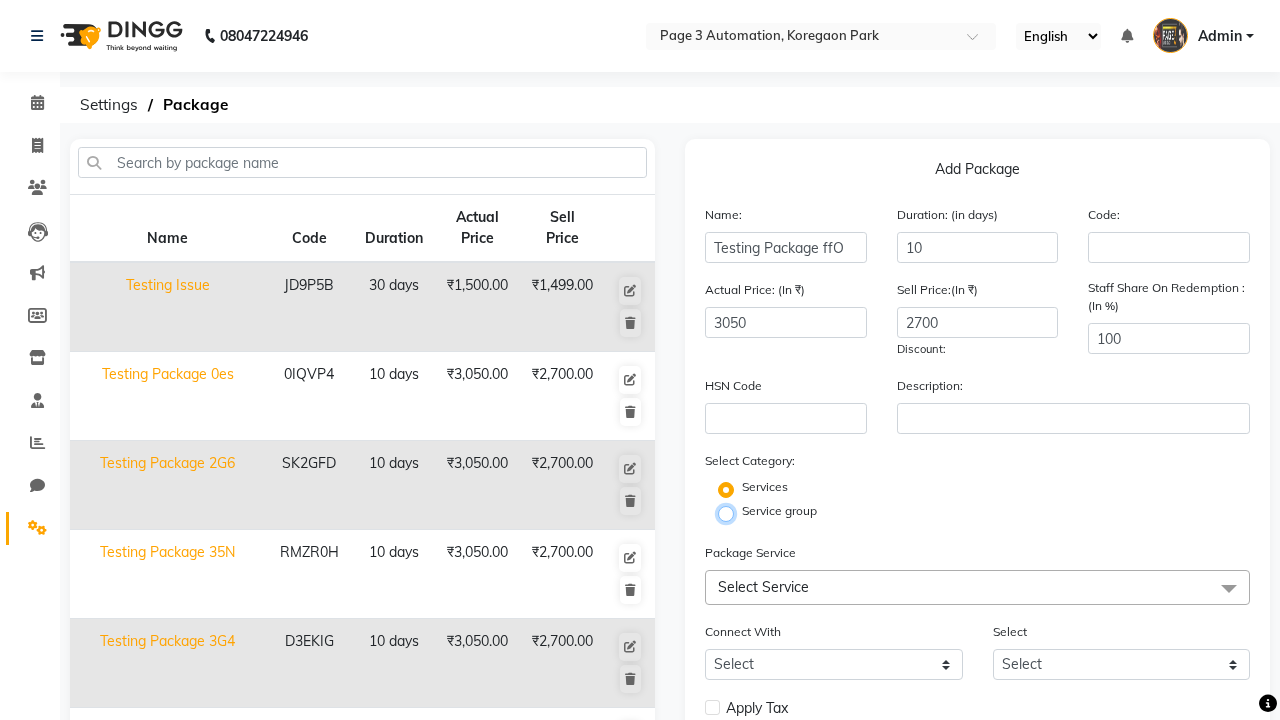 click on "Service group" at bounding box center [732, 512] 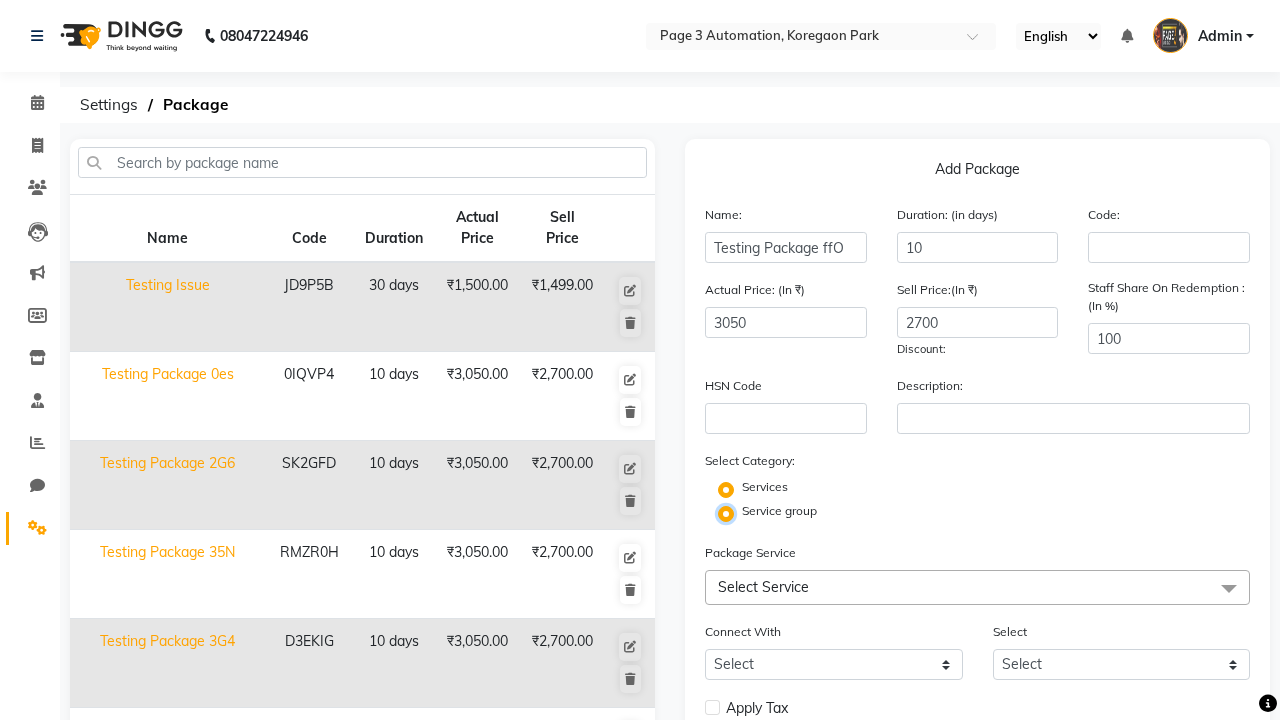radio on "false" 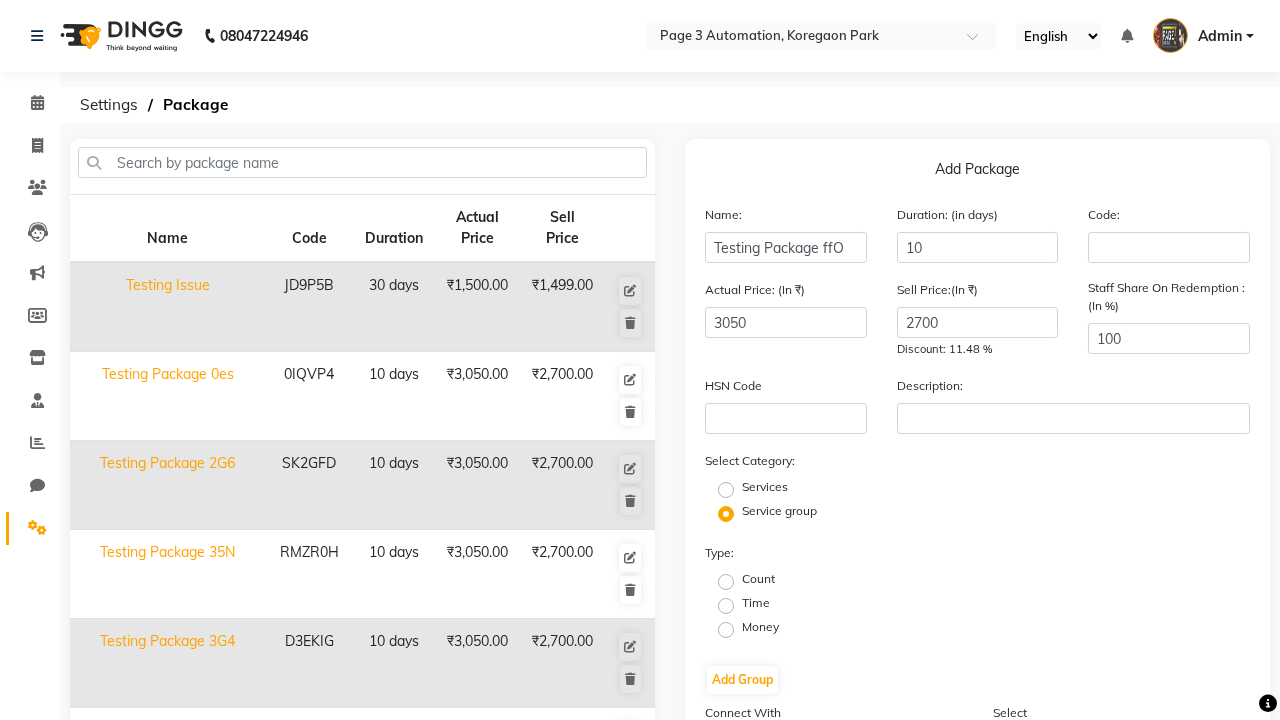 click on "Count" 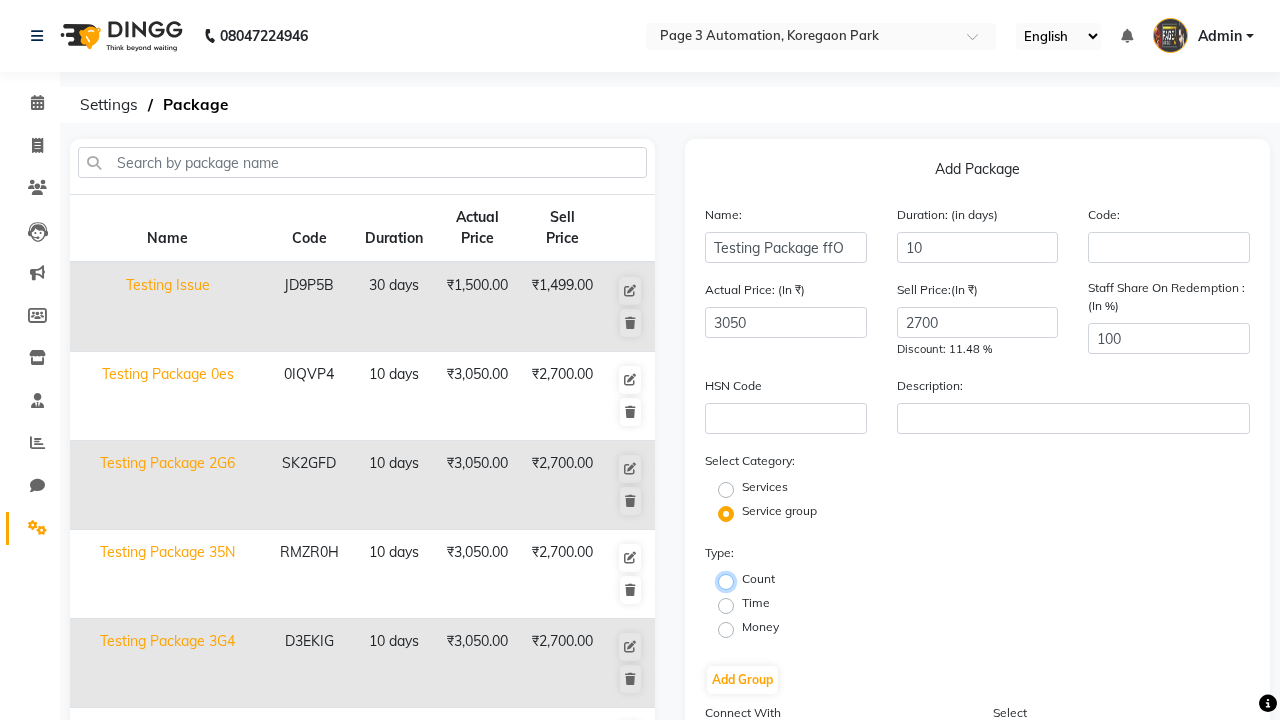click on "Count" at bounding box center (732, 580) 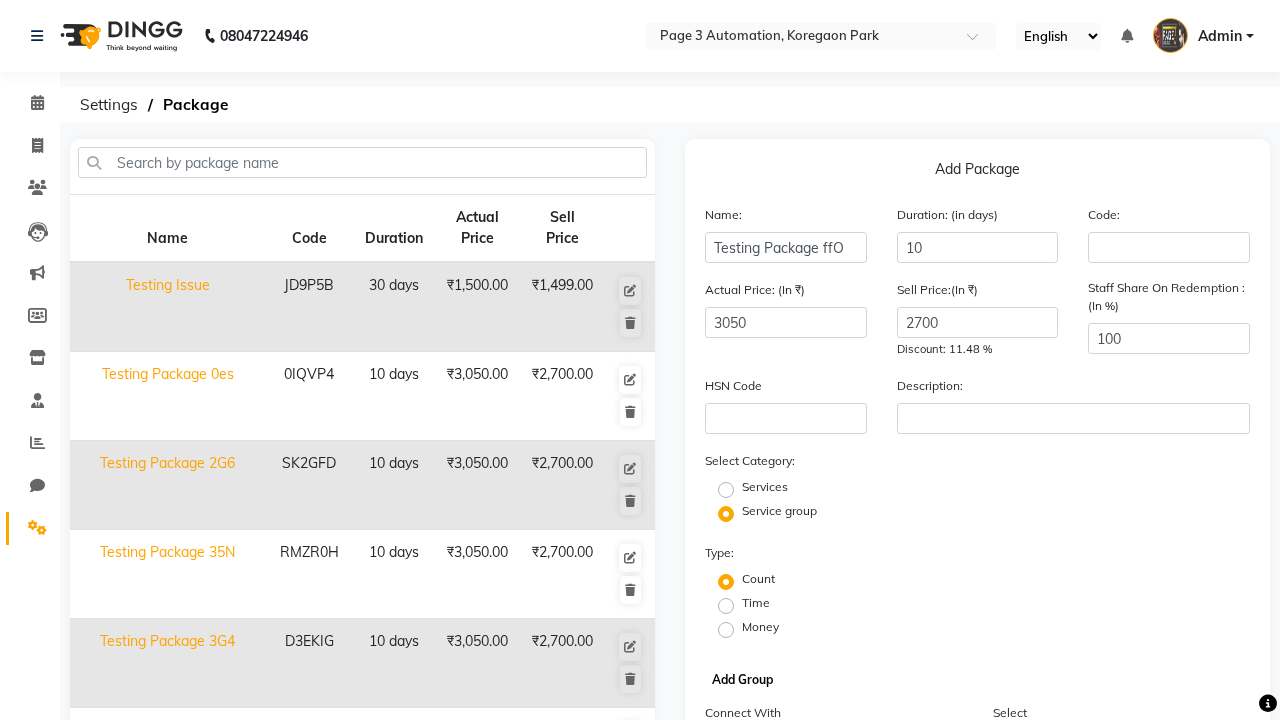 click on "Add Group" 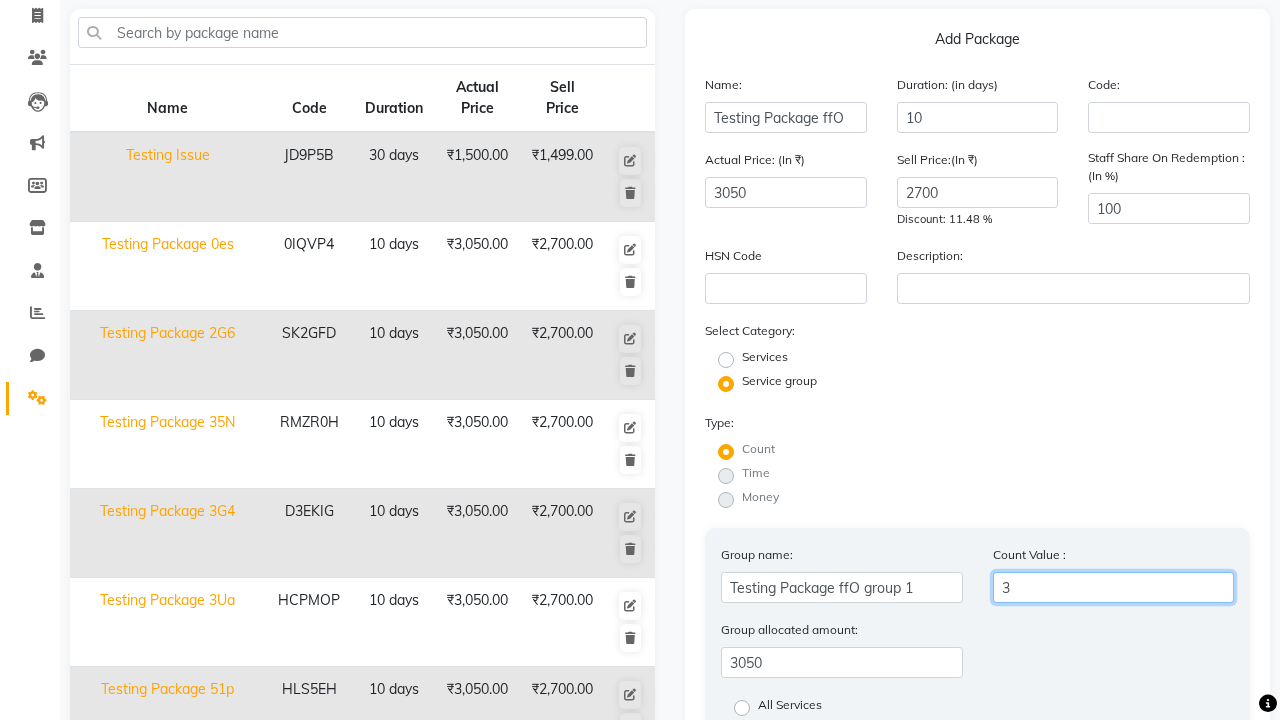 type on "3" 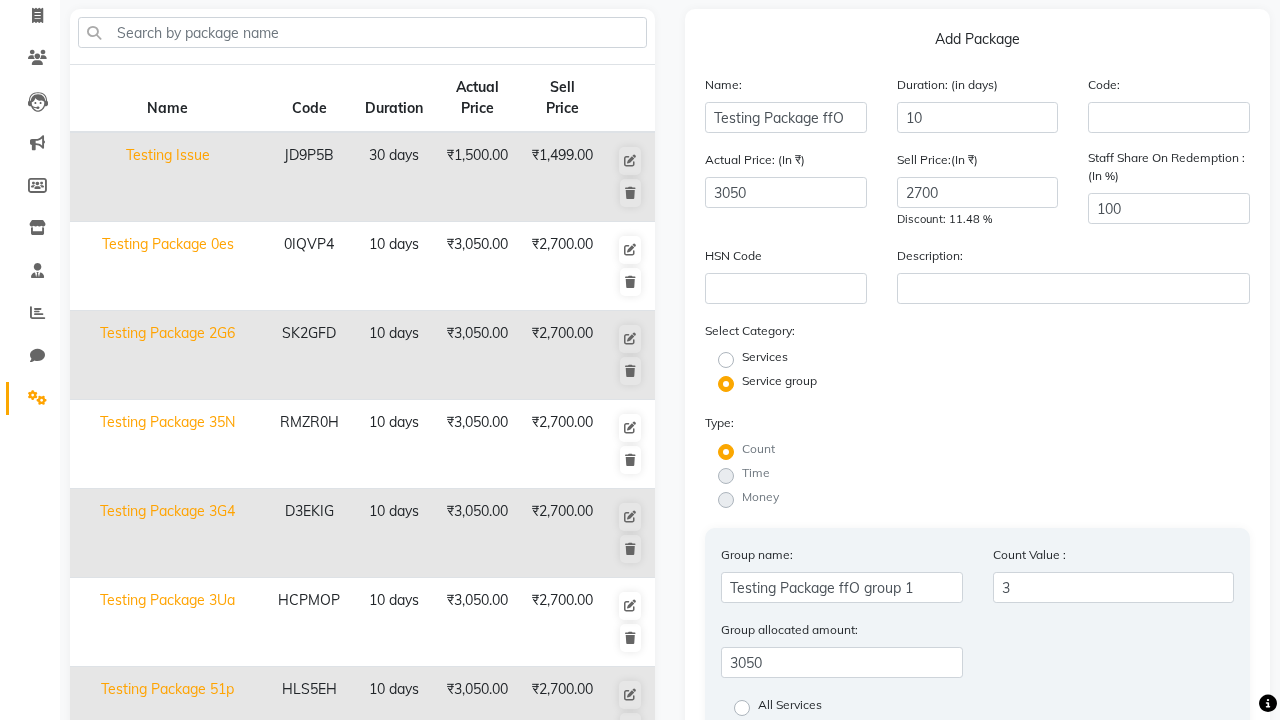 click on "All Services" 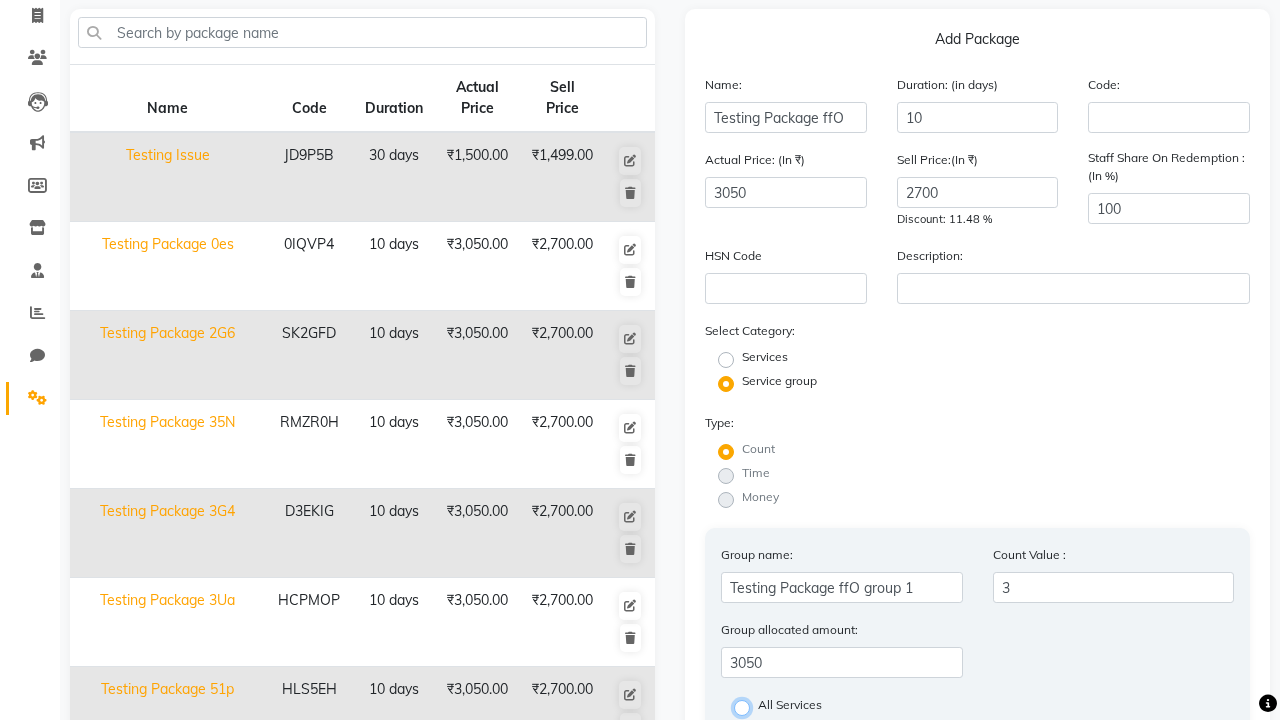 click on "All Services" at bounding box center (748, 706) 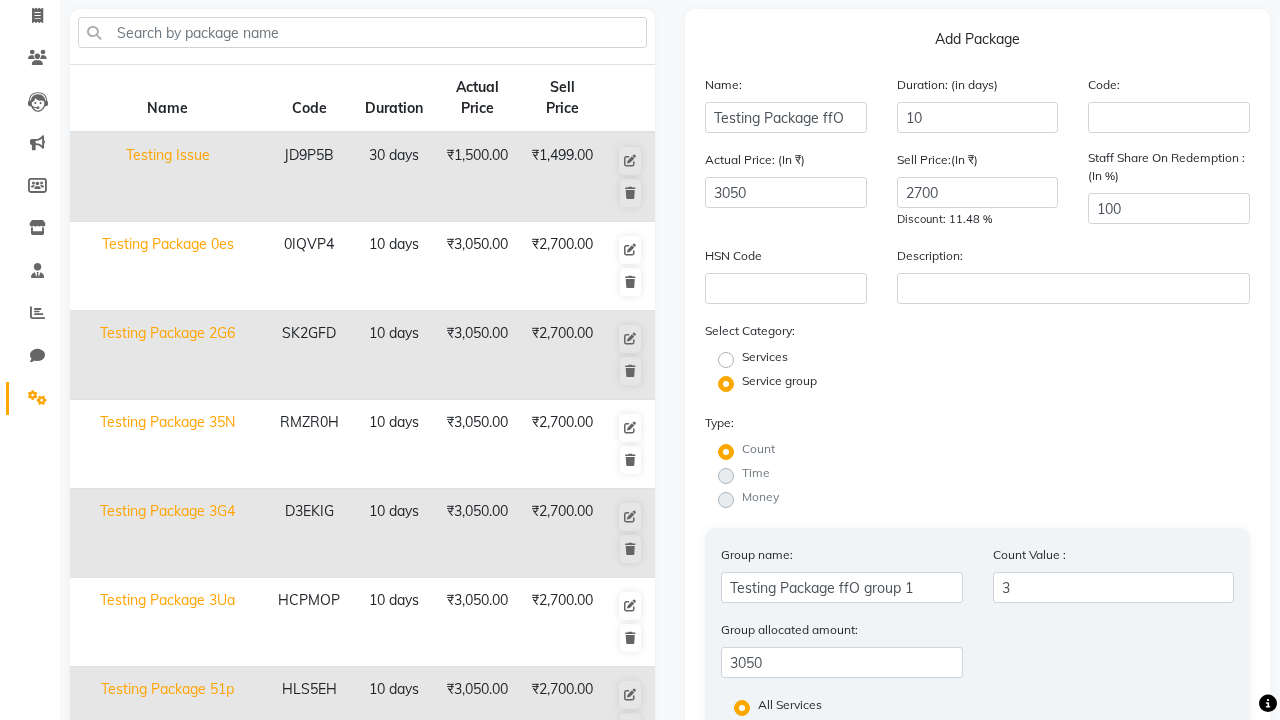 click on "Save Group" 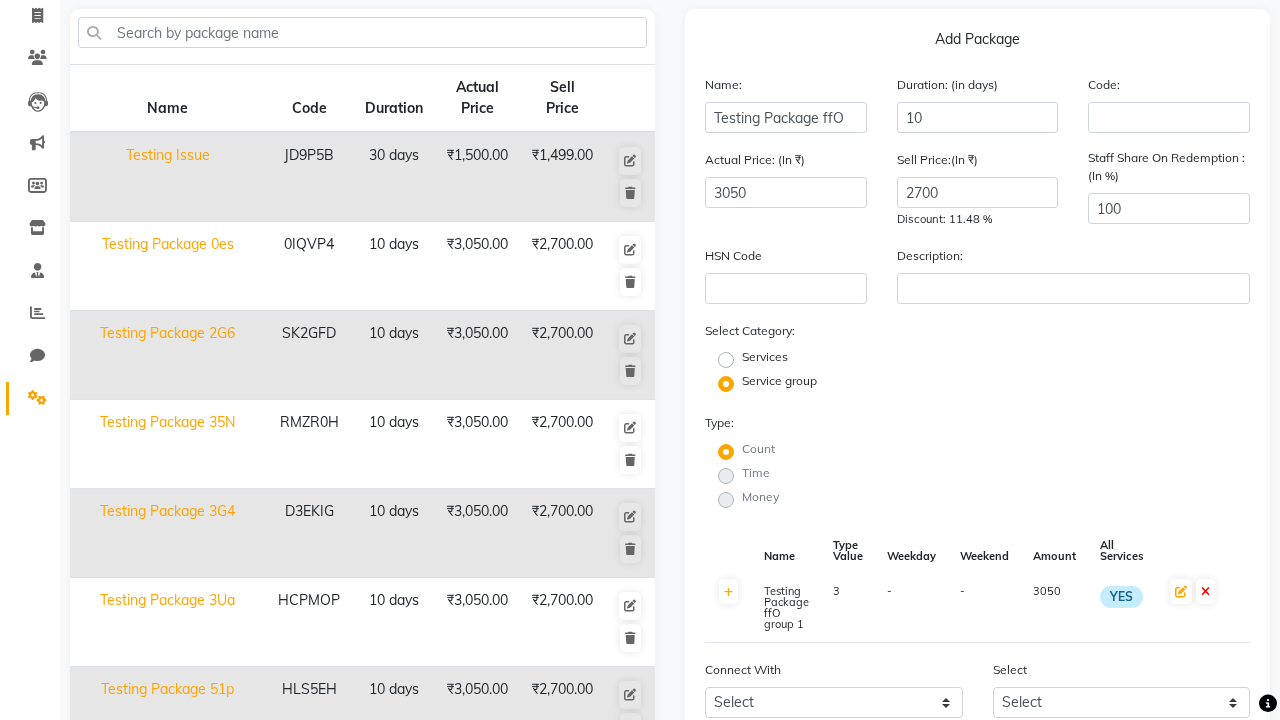 scroll, scrollTop: 527, scrollLeft: 0, axis: vertical 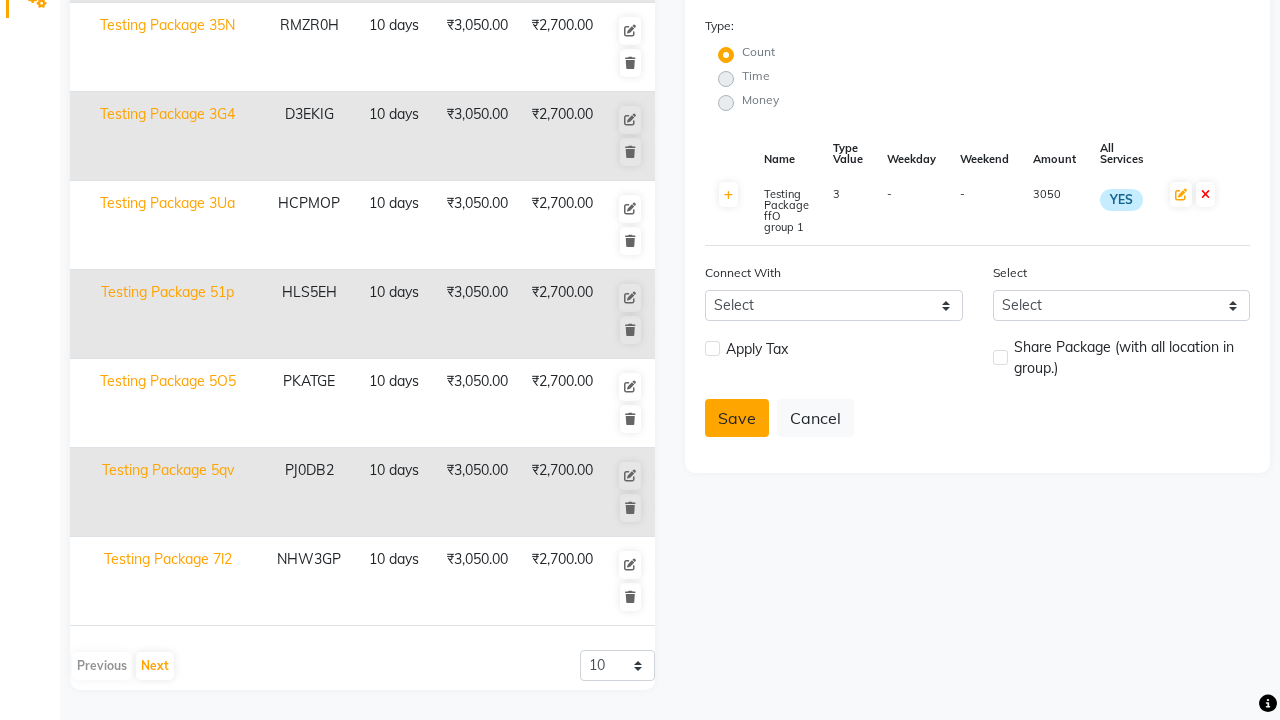 click on "Save" 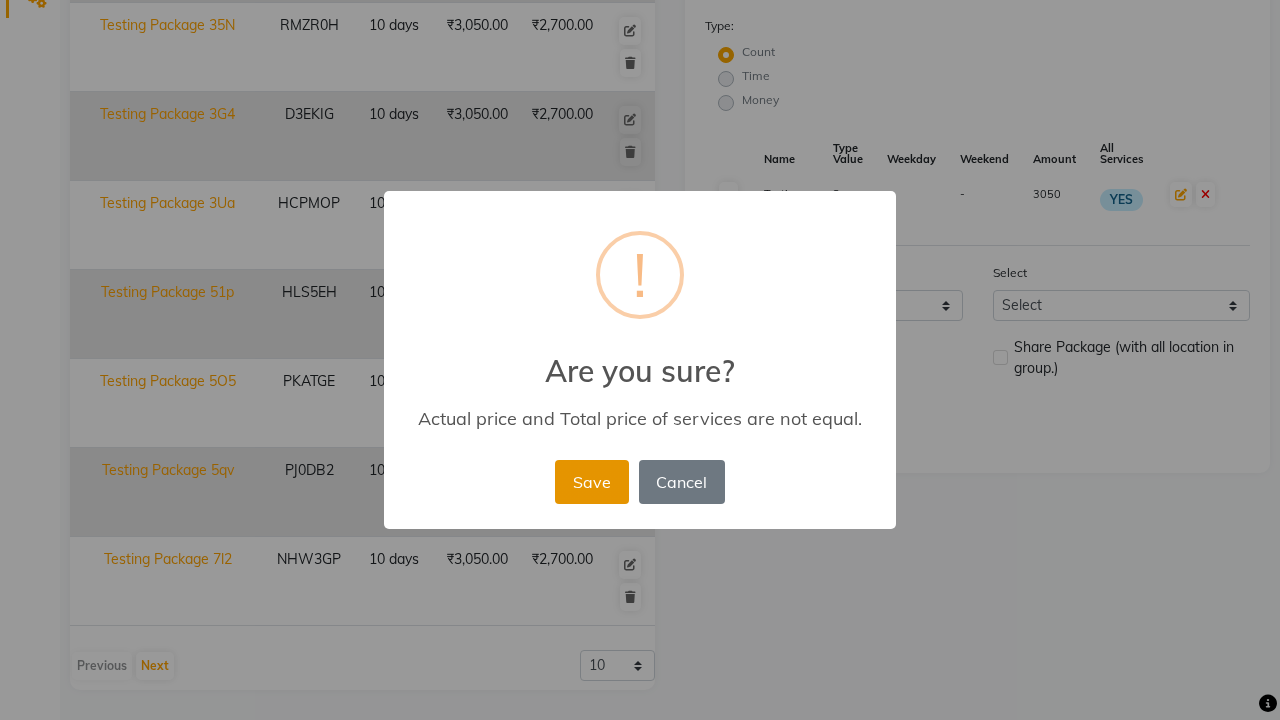 click on "Save" at bounding box center [591, 482] 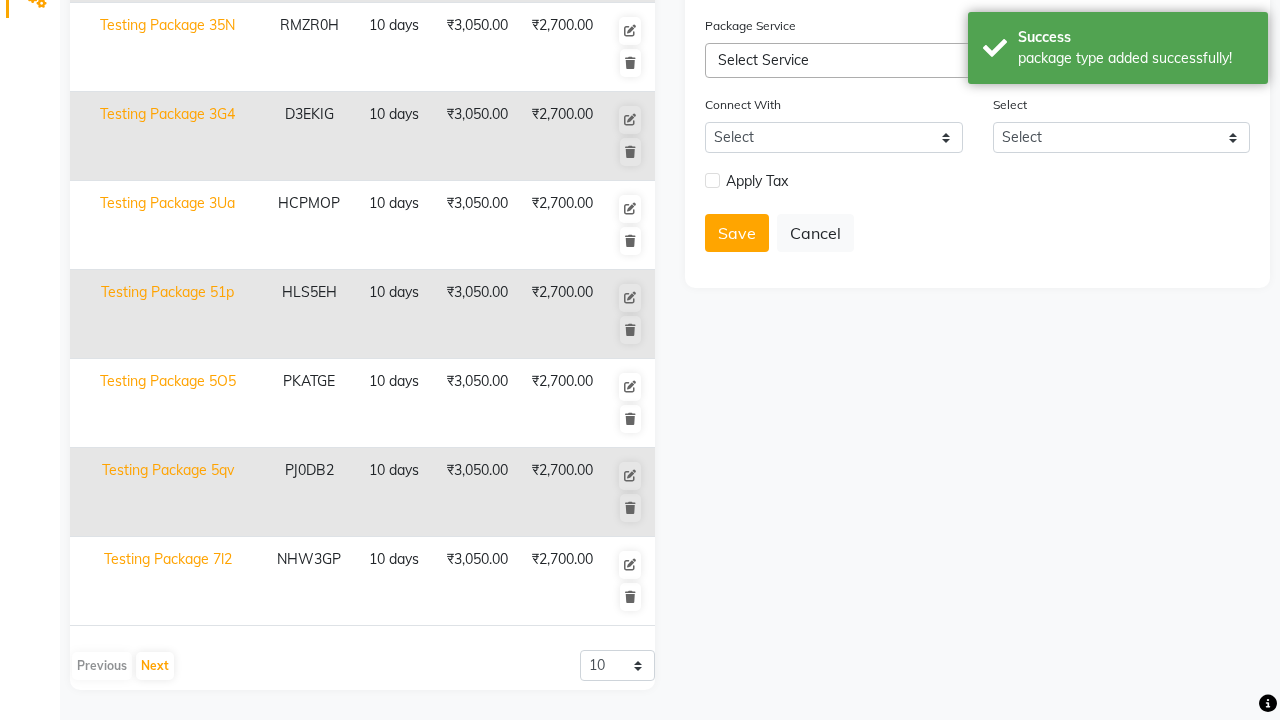 click on "package type added successfully!" at bounding box center [1135, 58] 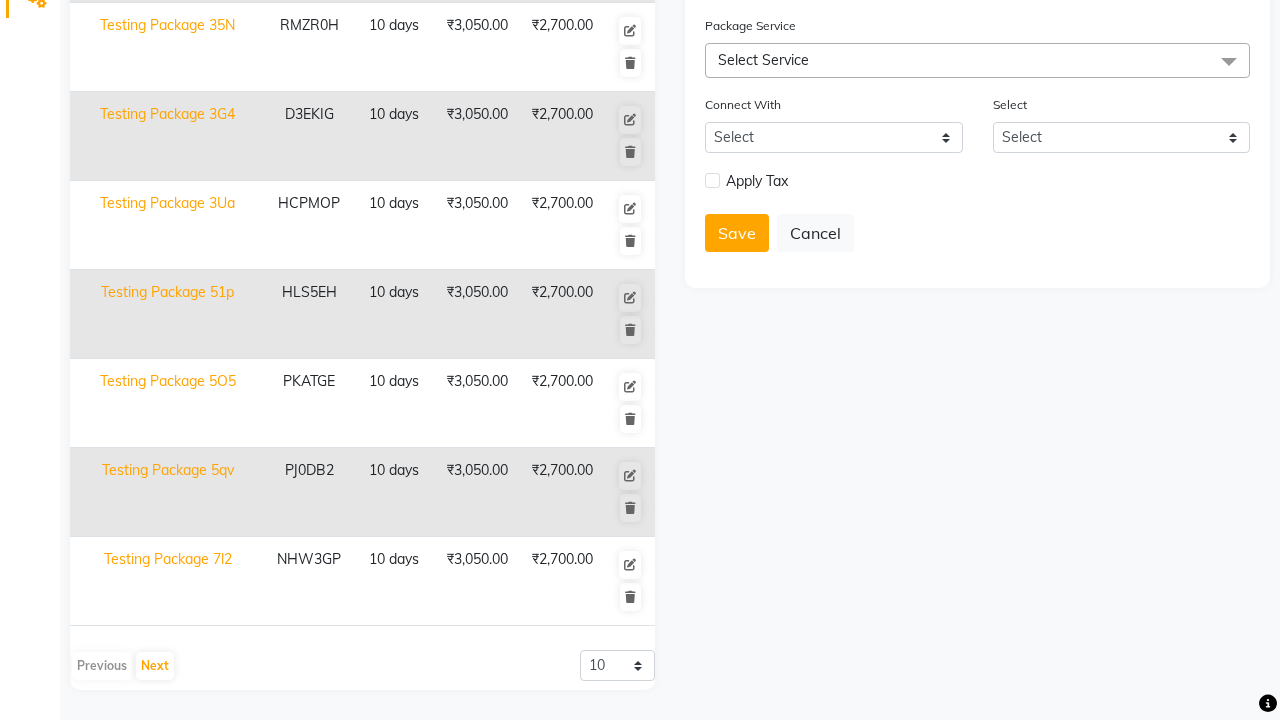 click at bounding box center (37, -491) 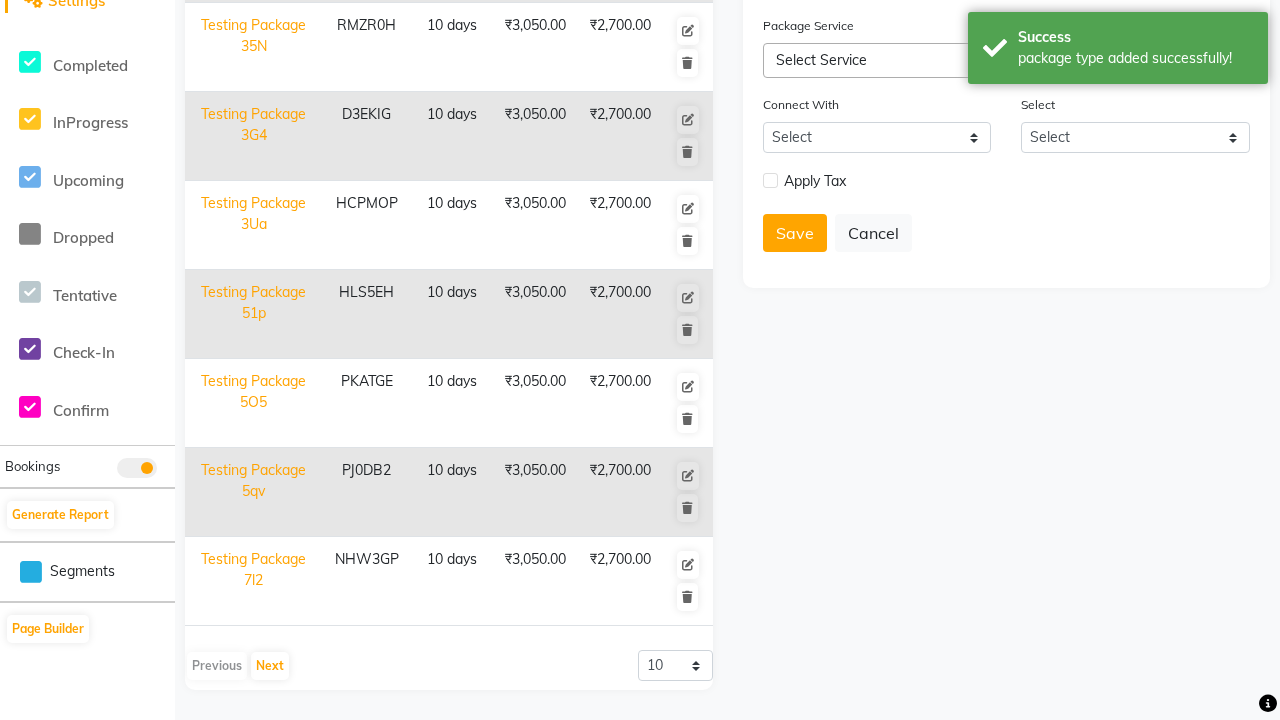 scroll, scrollTop: 0, scrollLeft: 0, axis: both 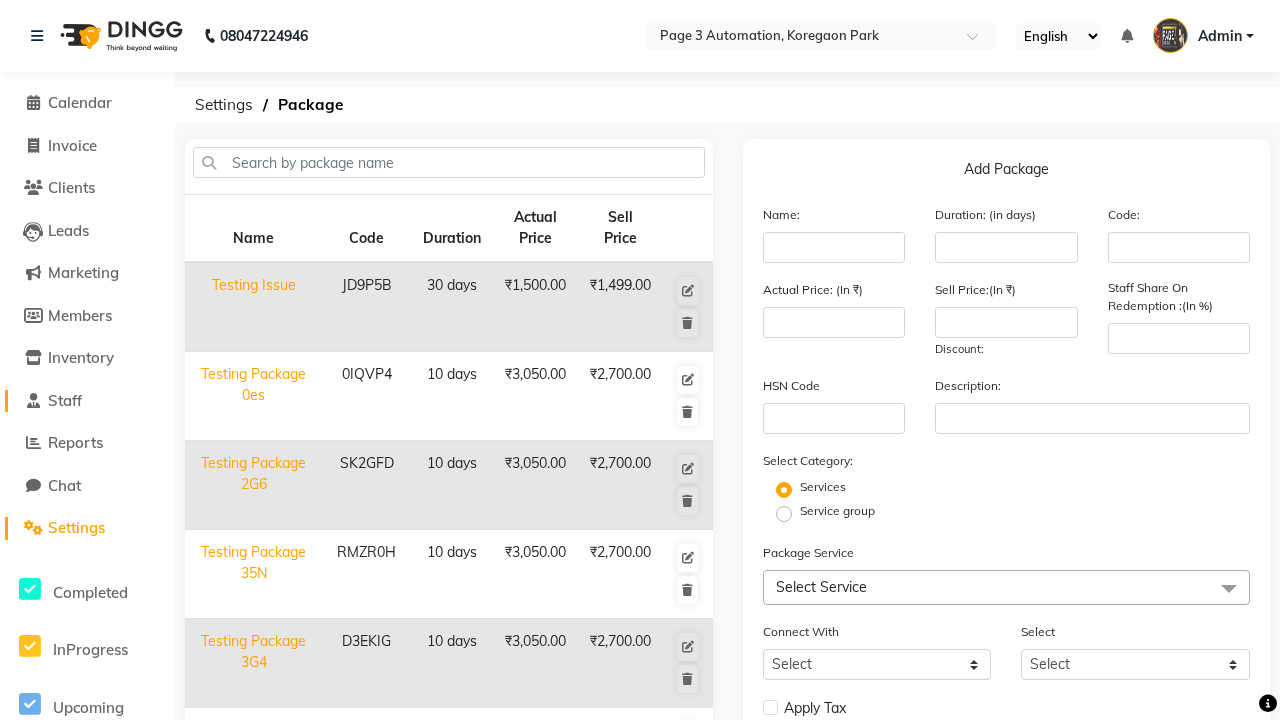 click on "Staff" 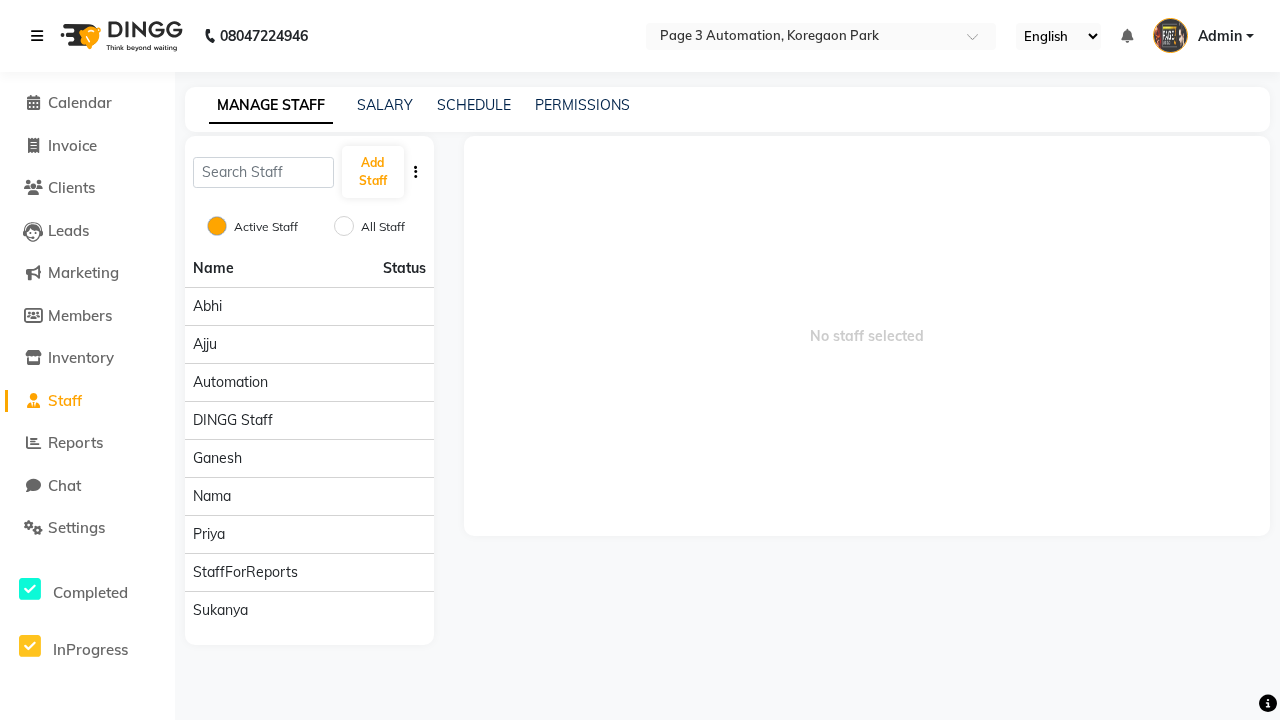 click at bounding box center (37, 36) 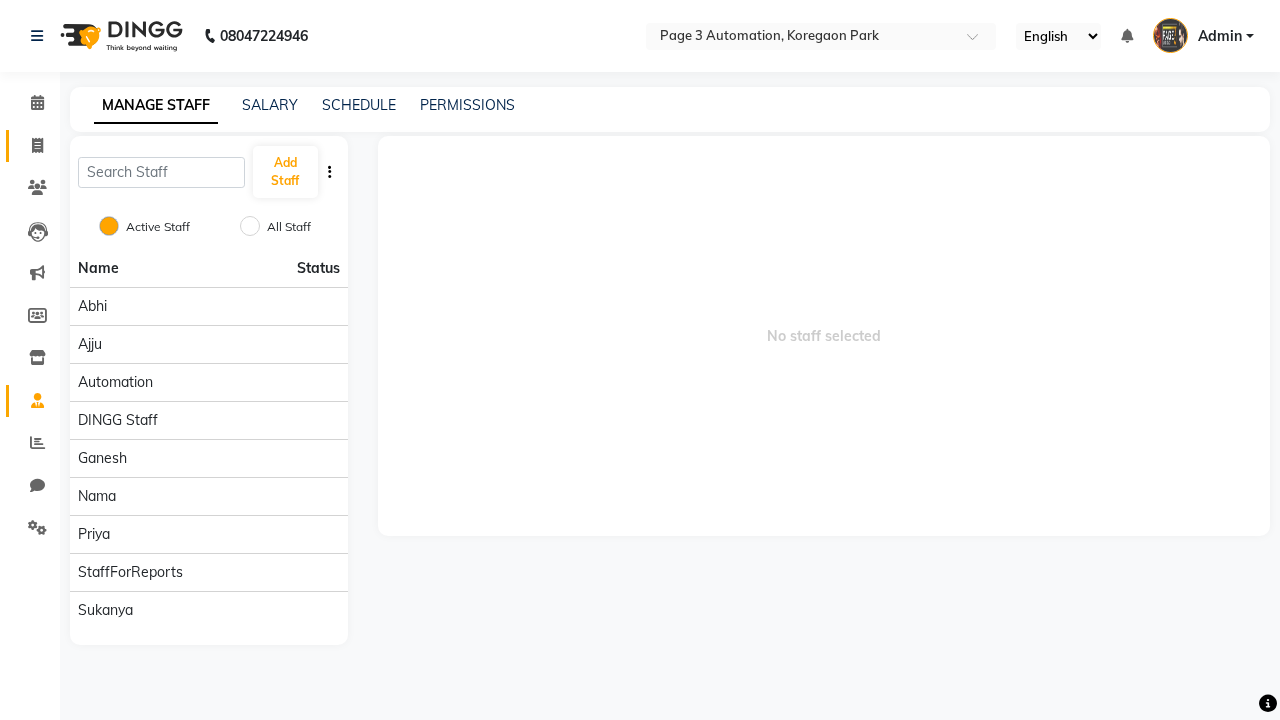 click 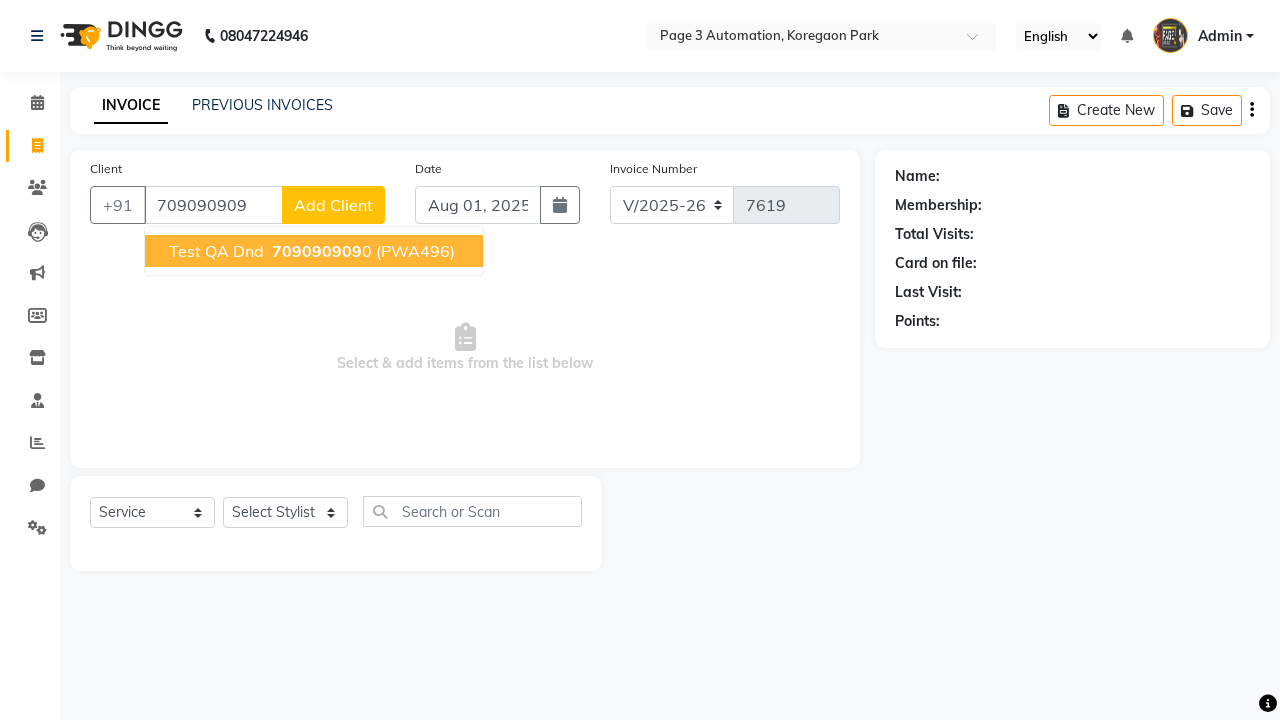 click on "709090909" at bounding box center (317, 251) 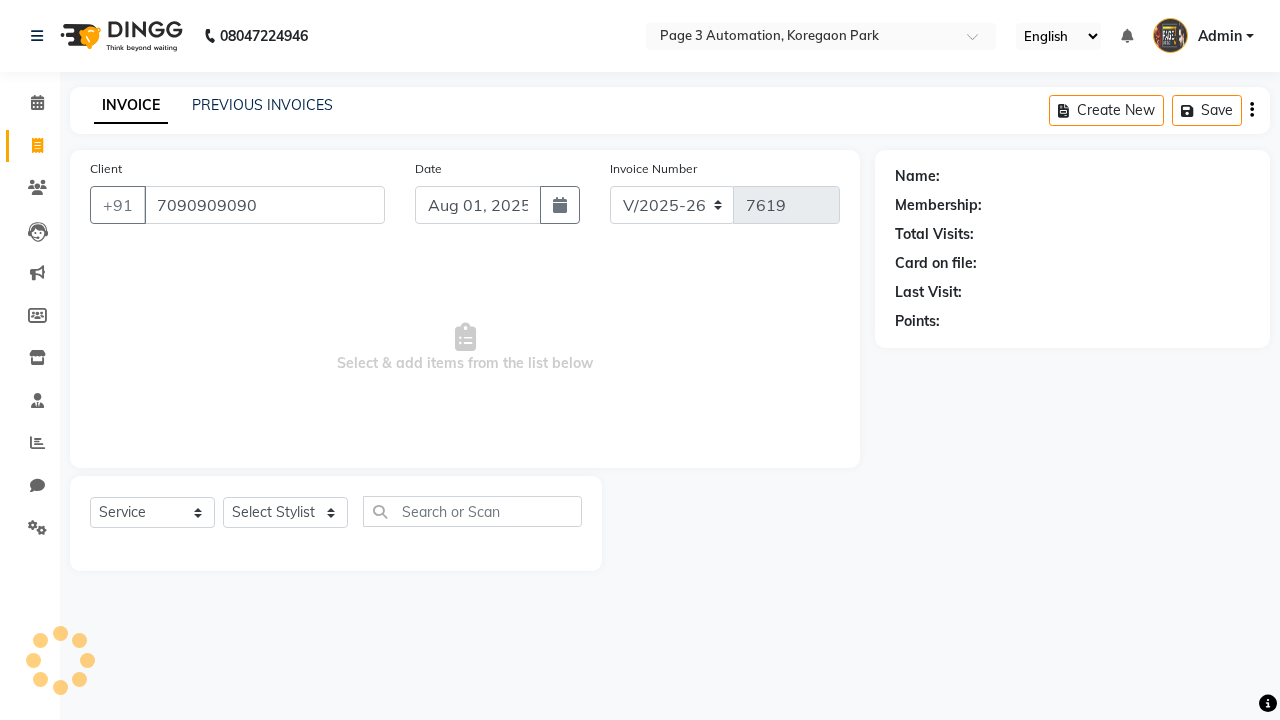 type on "7090909090" 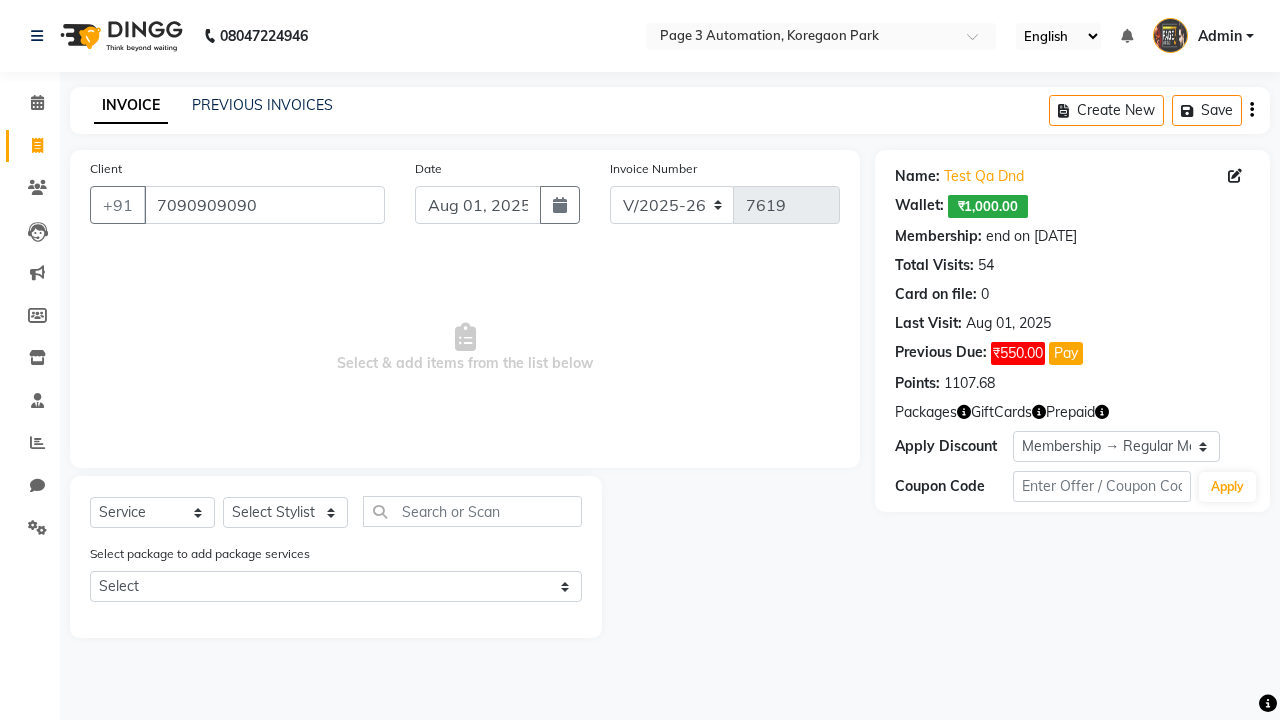 select on "0:" 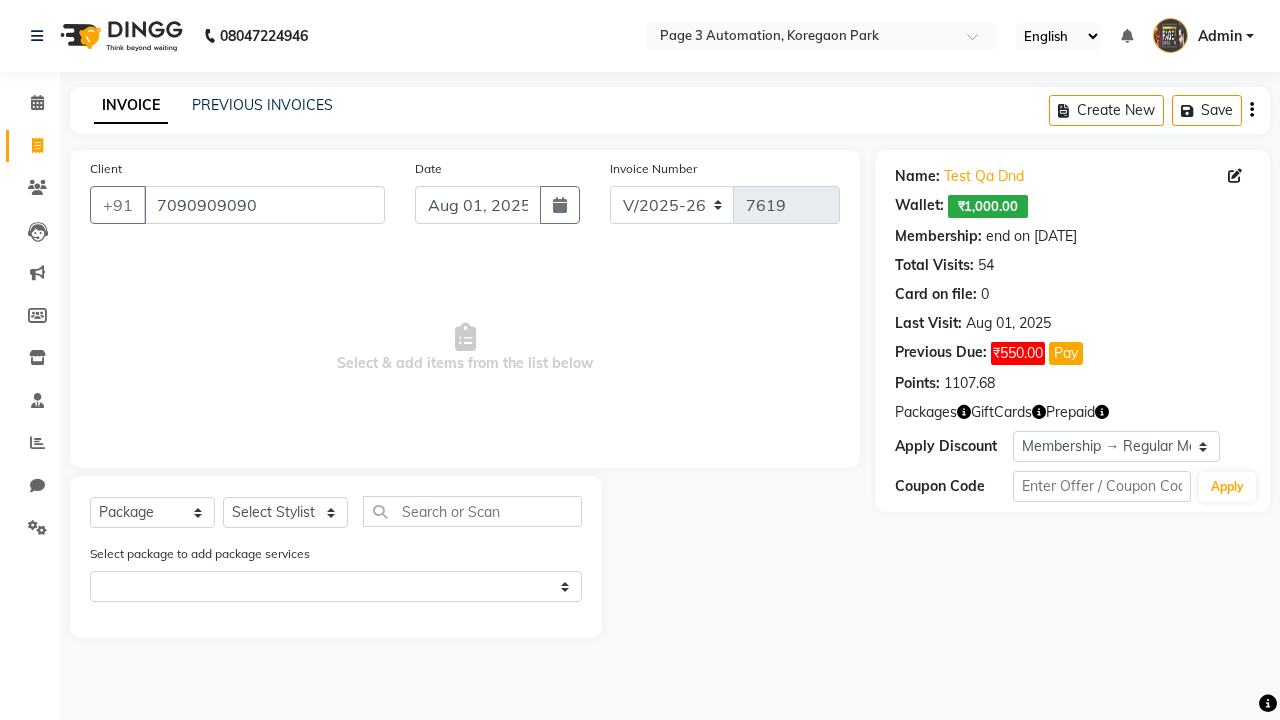 select on "71572" 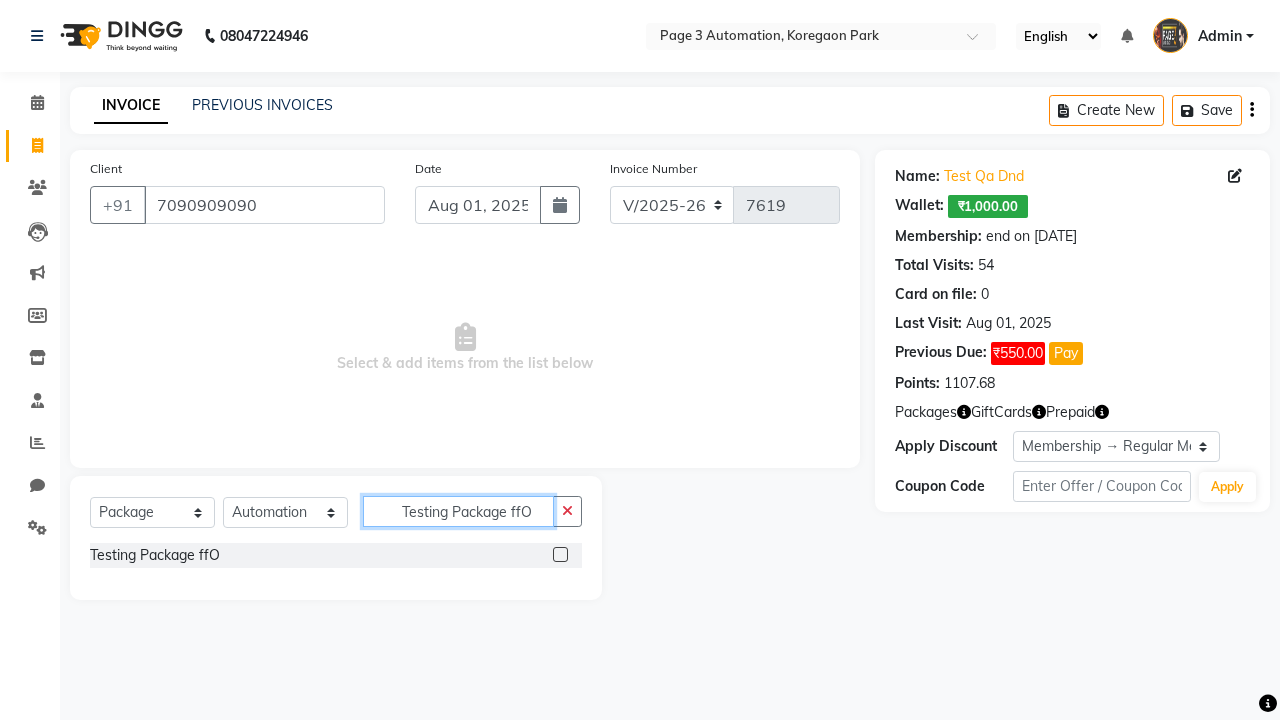 type on "Testing Package ffO" 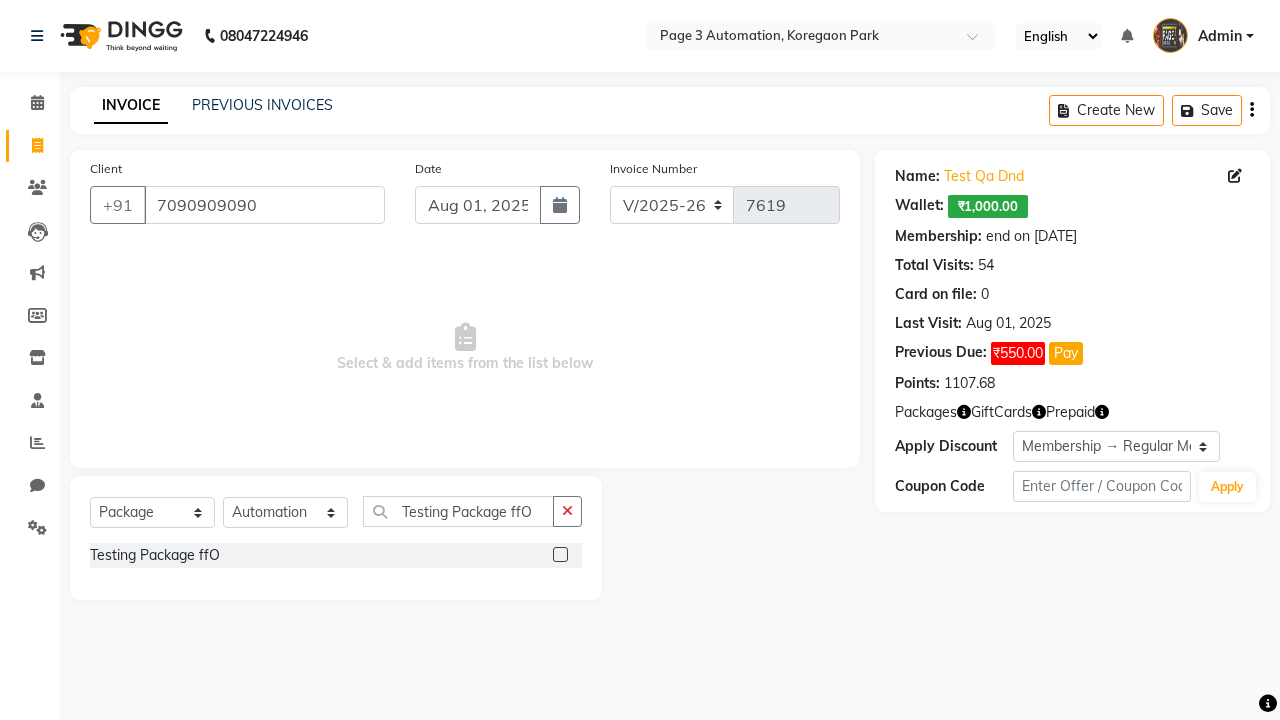 click 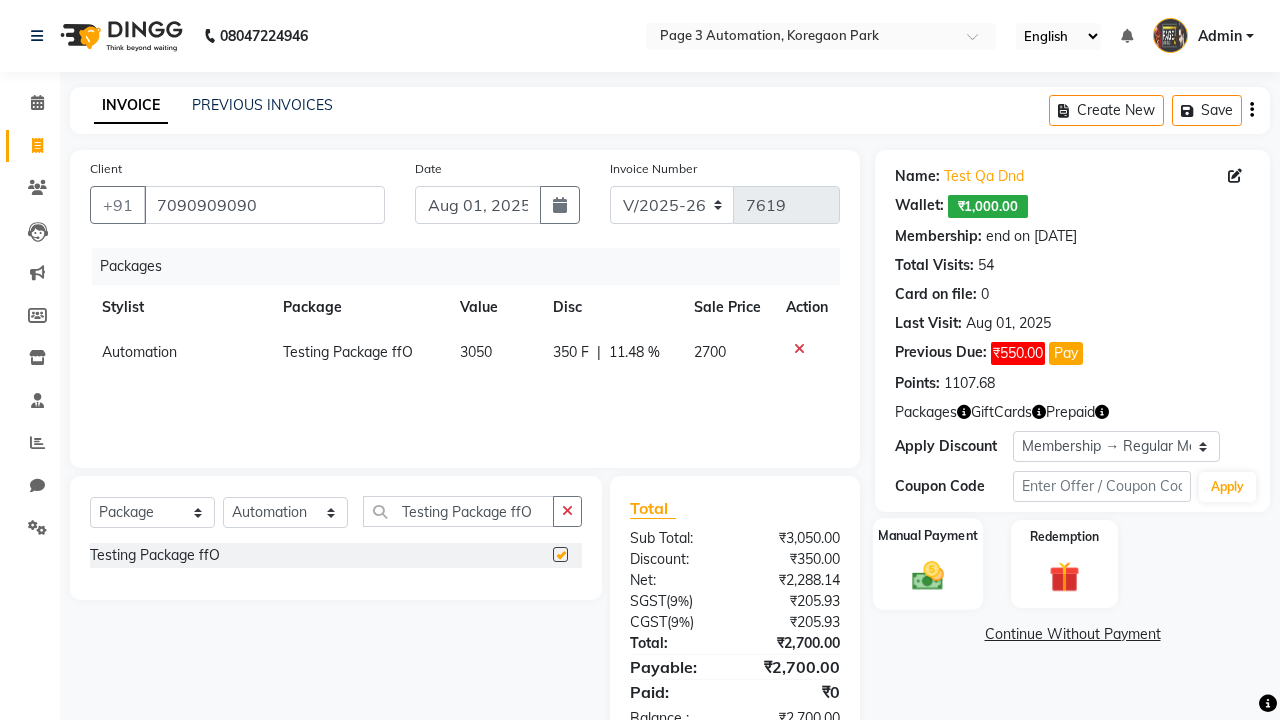 click 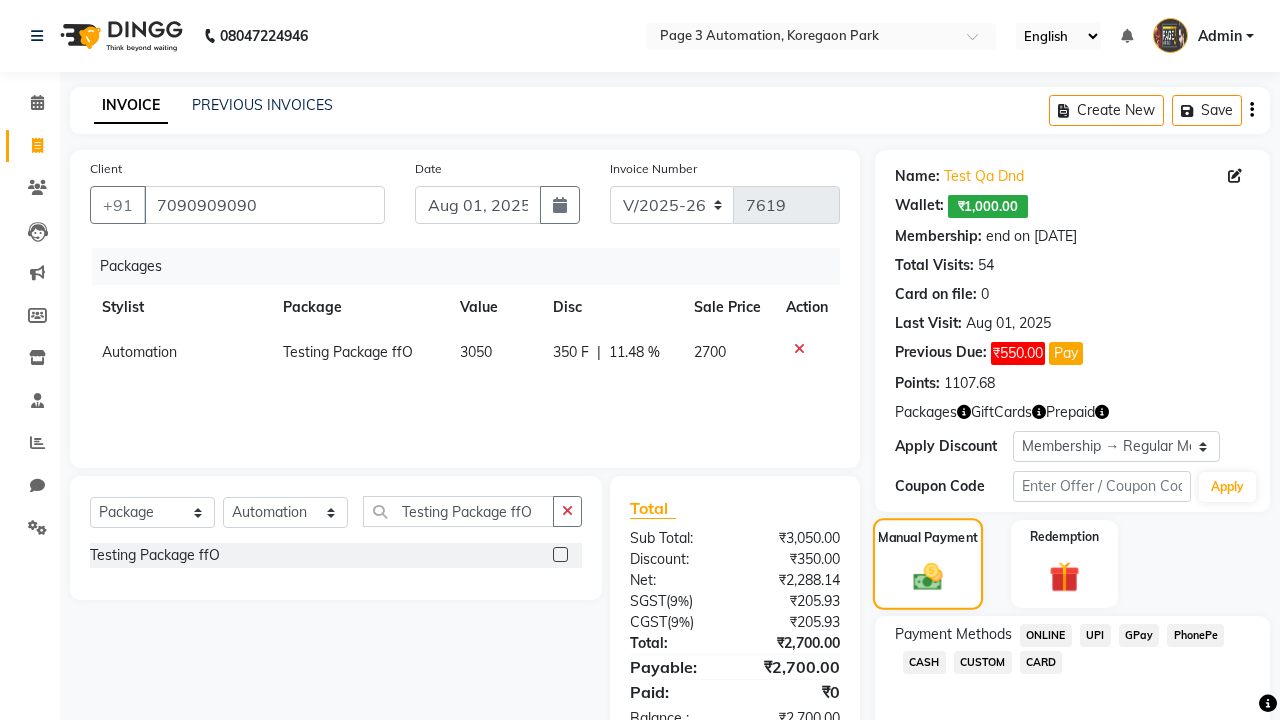 checkbox on "false" 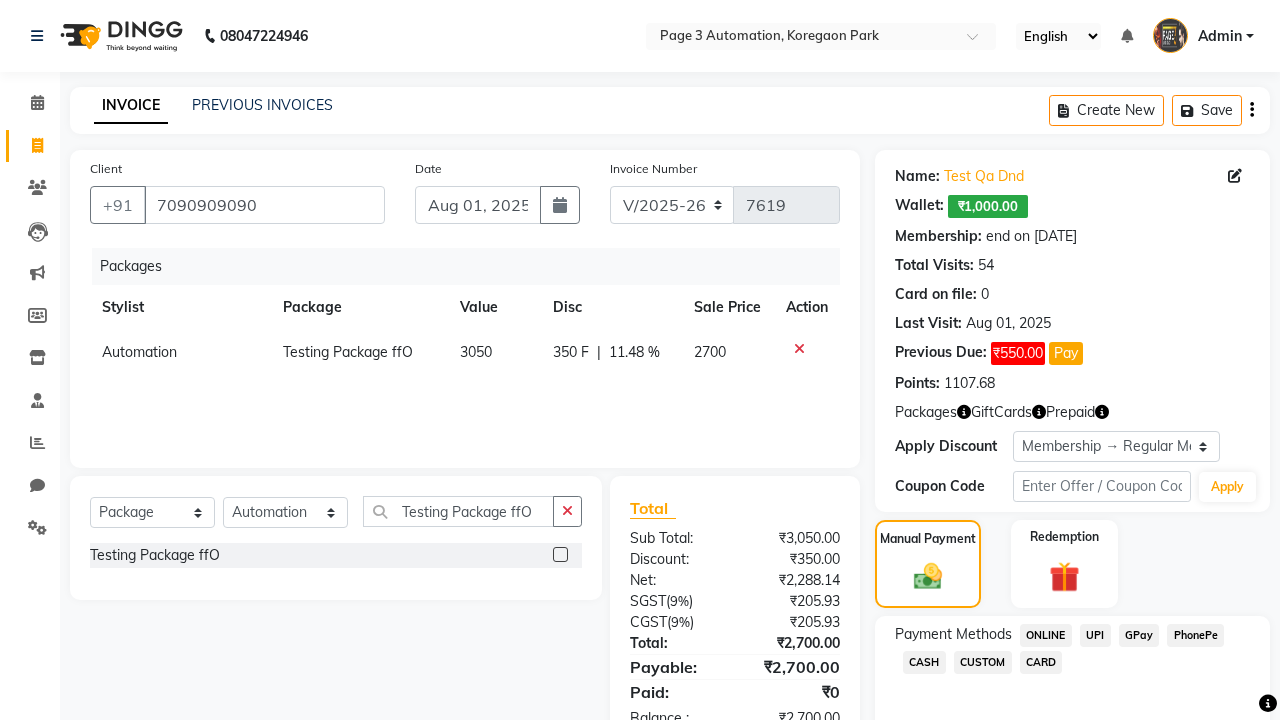 click on "ONLINE" 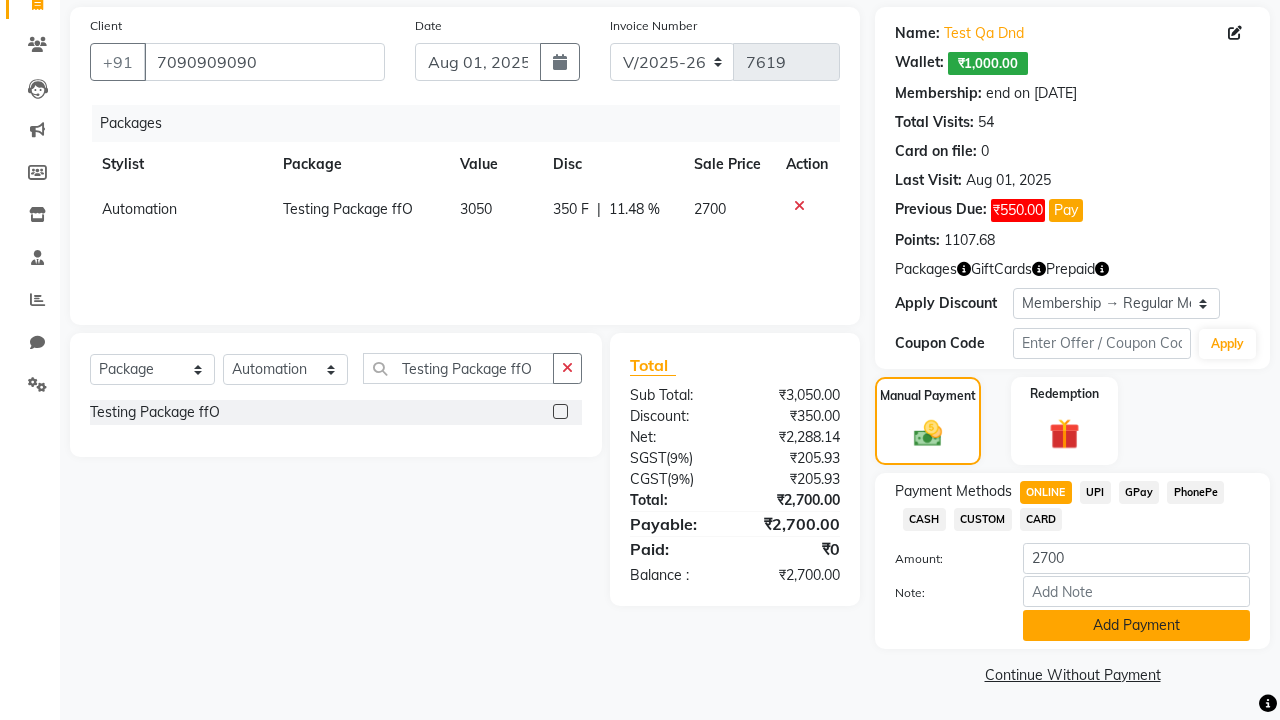 click on "Add Payment" 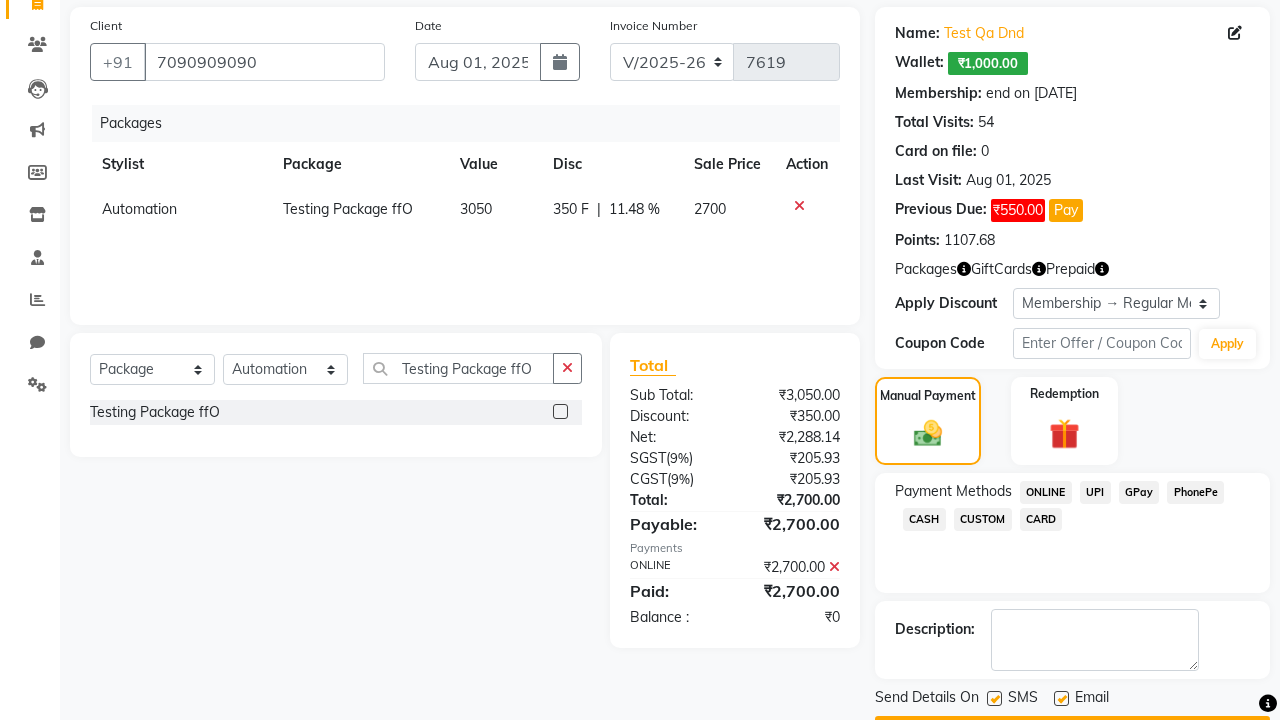 click 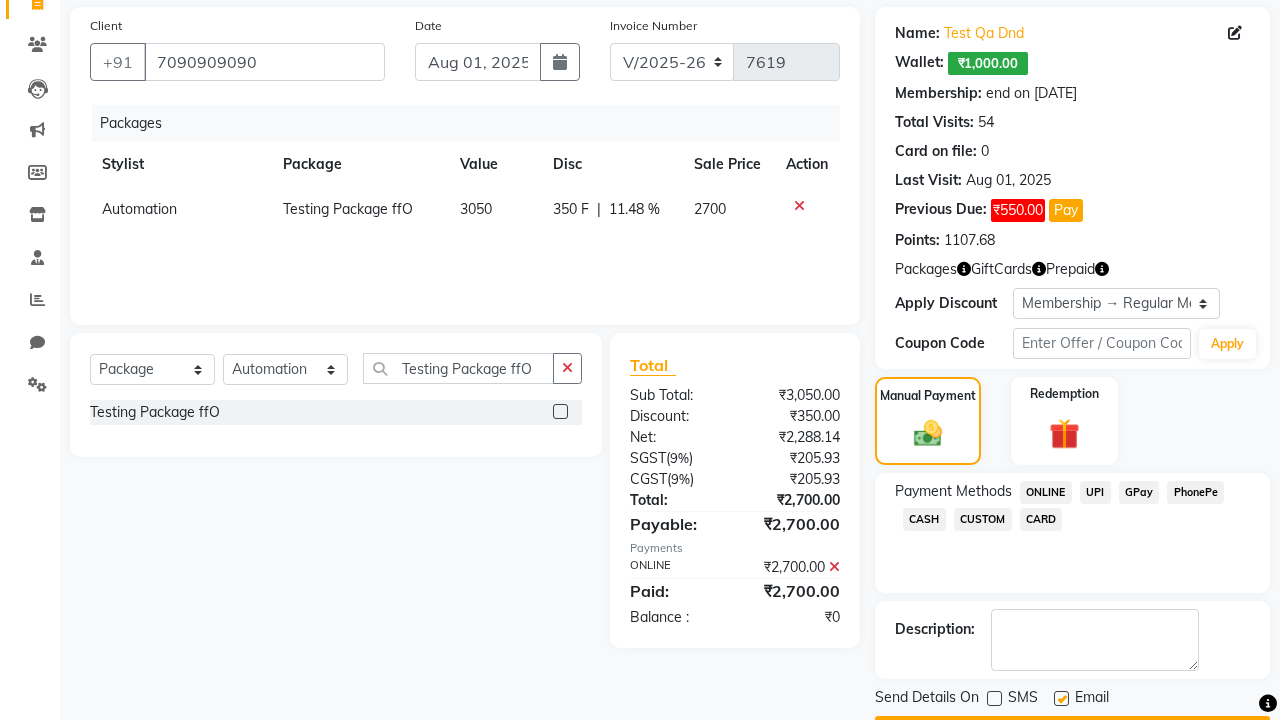 click 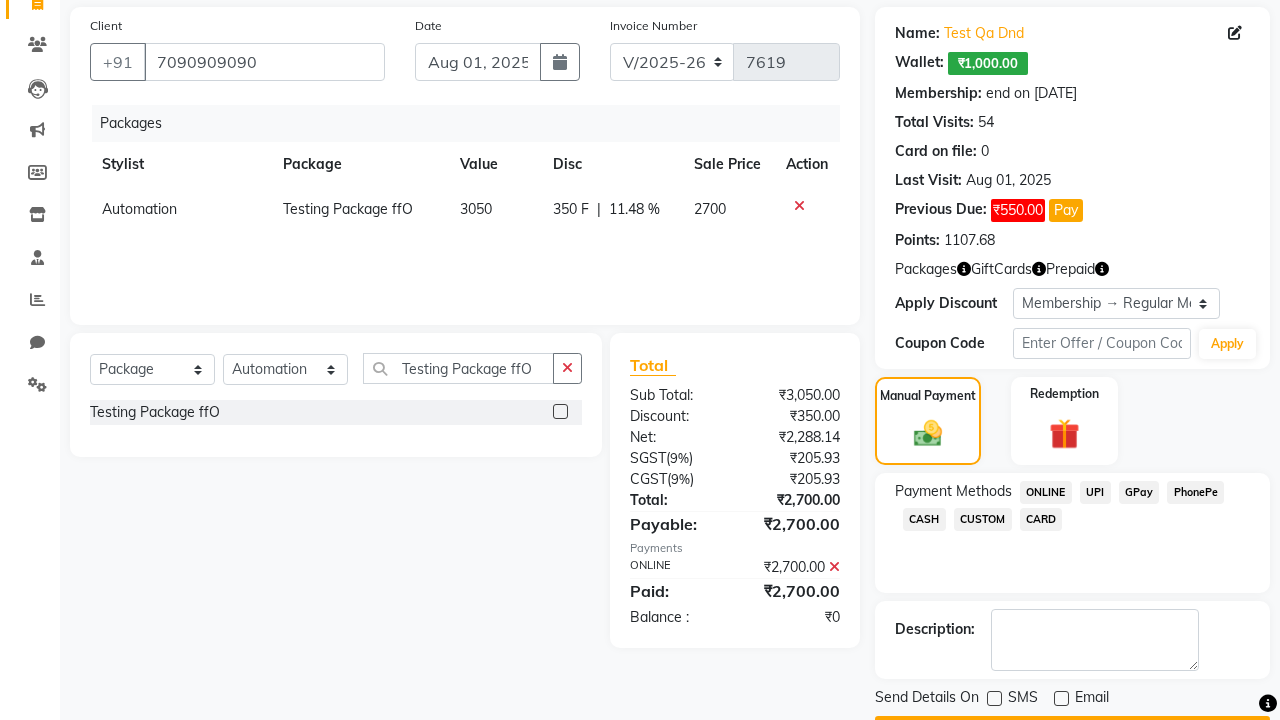 click on "Checkout" 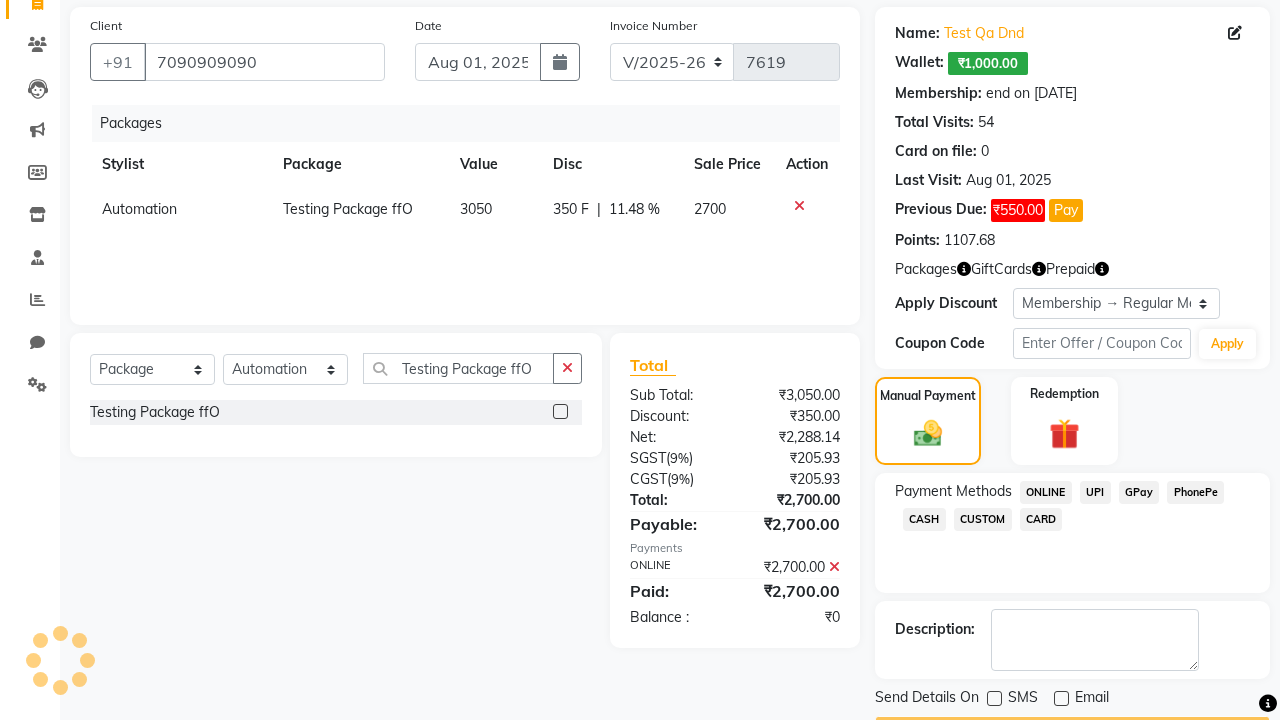 scroll, scrollTop: 169, scrollLeft: 0, axis: vertical 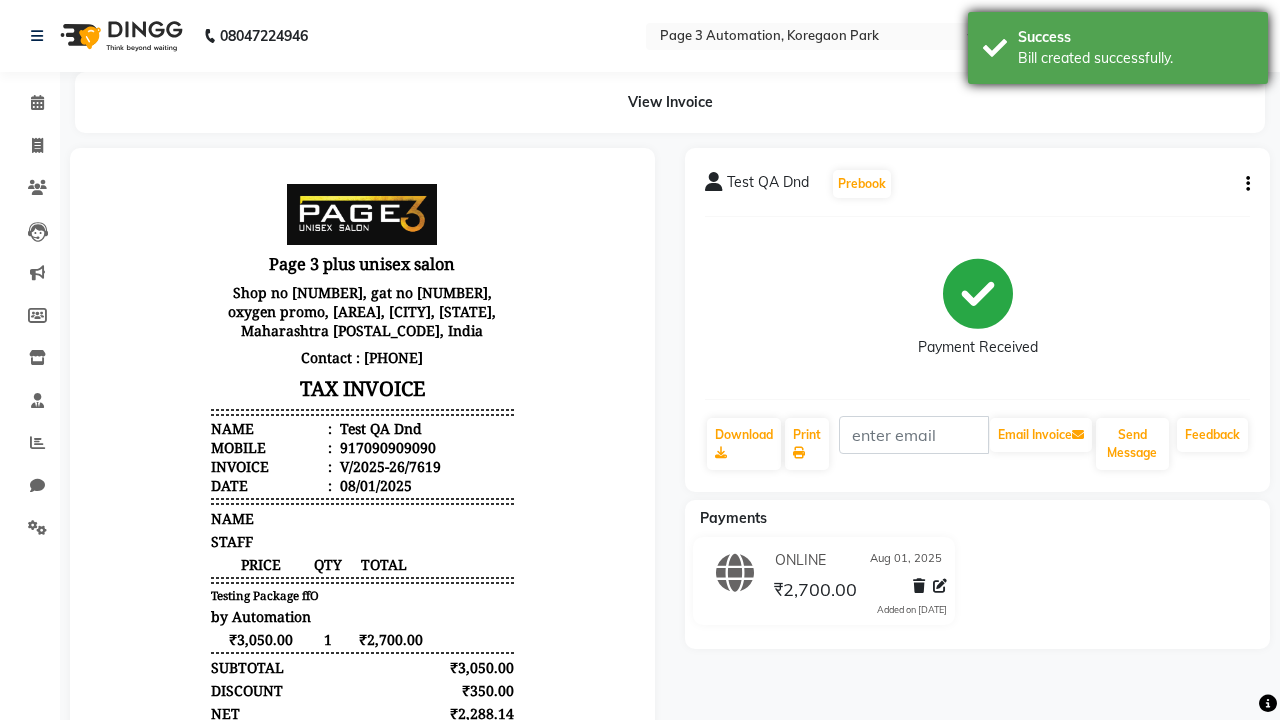 click on "Bill created successfully." at bounding box center (1135, 58) 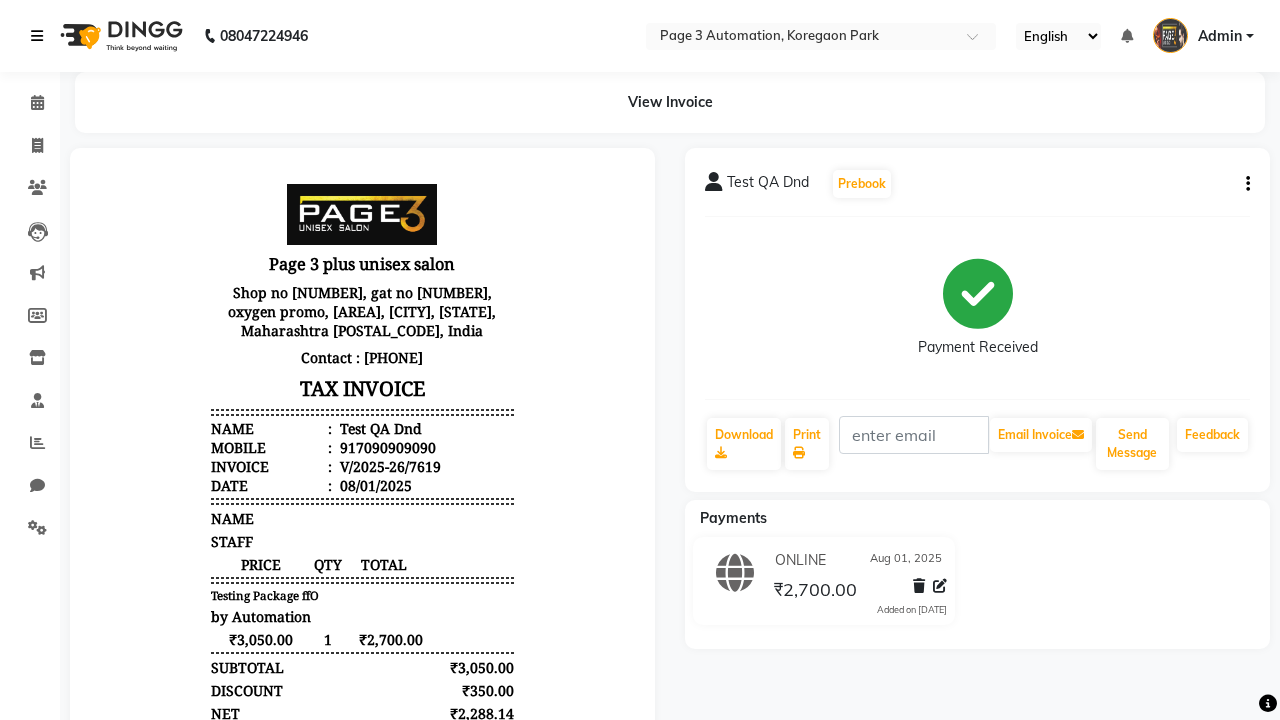 click at bounding box center [37, 36] 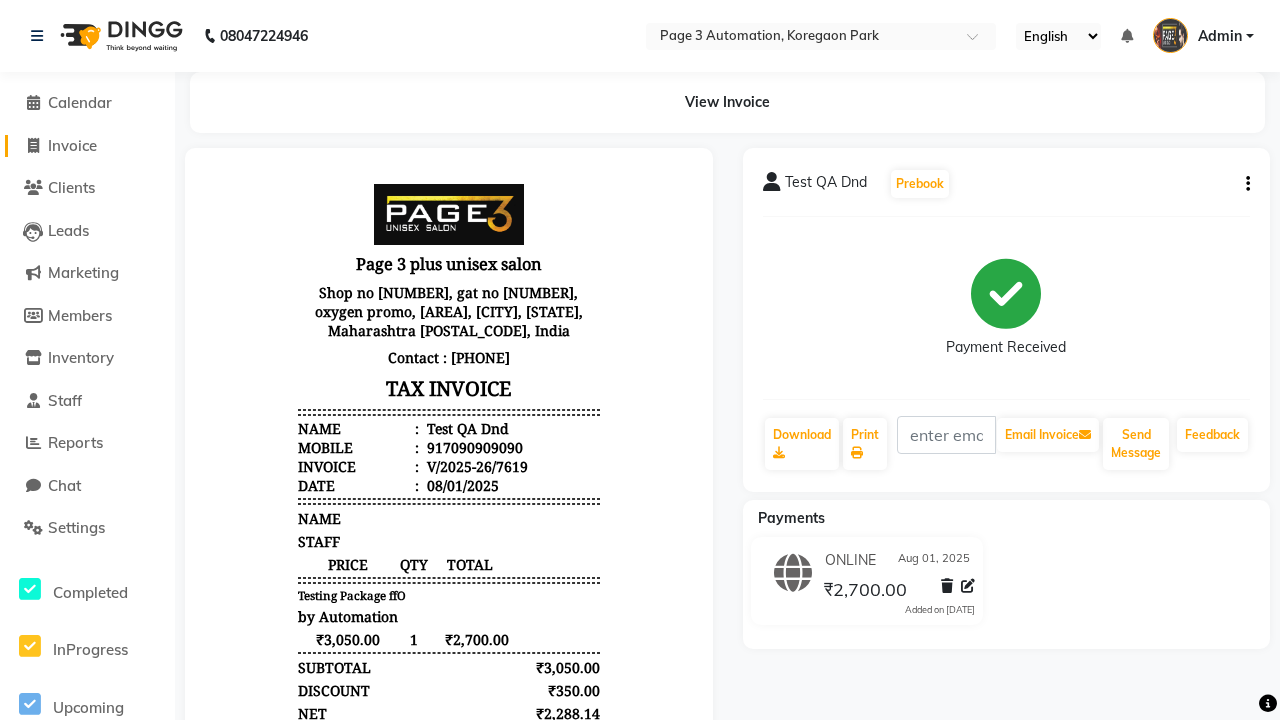 click on "Invoice" 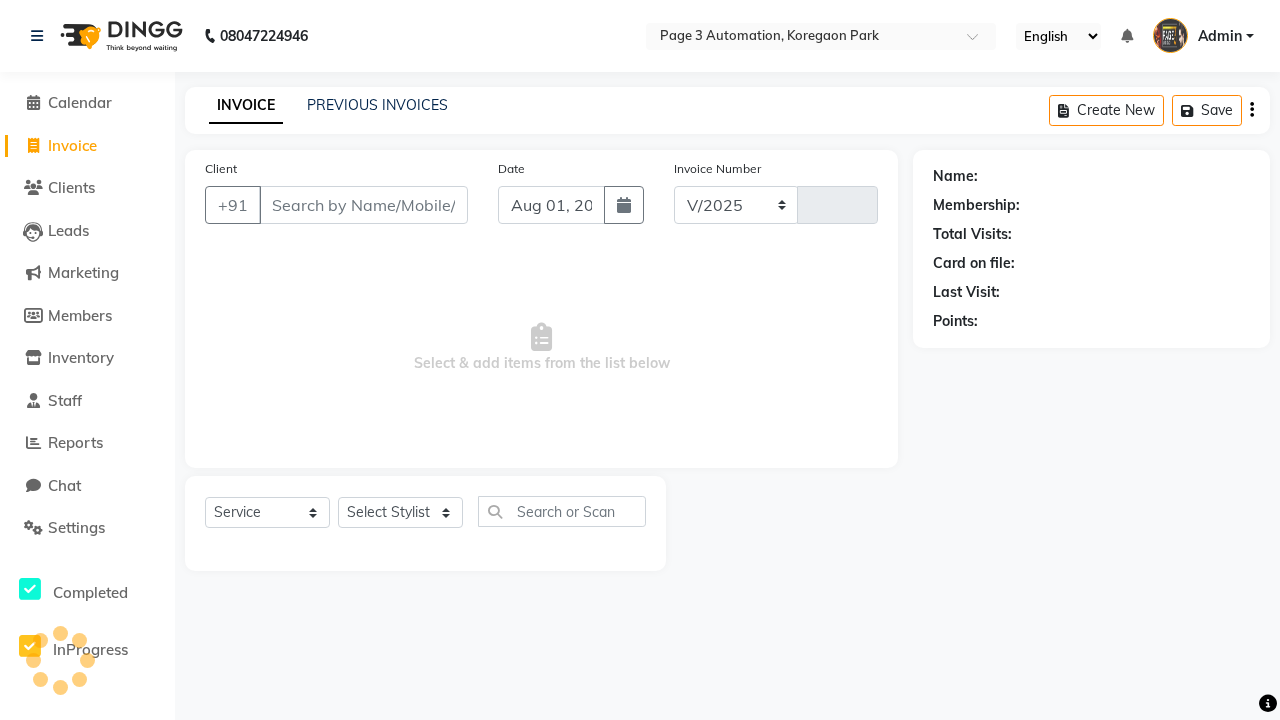 select on "2774" 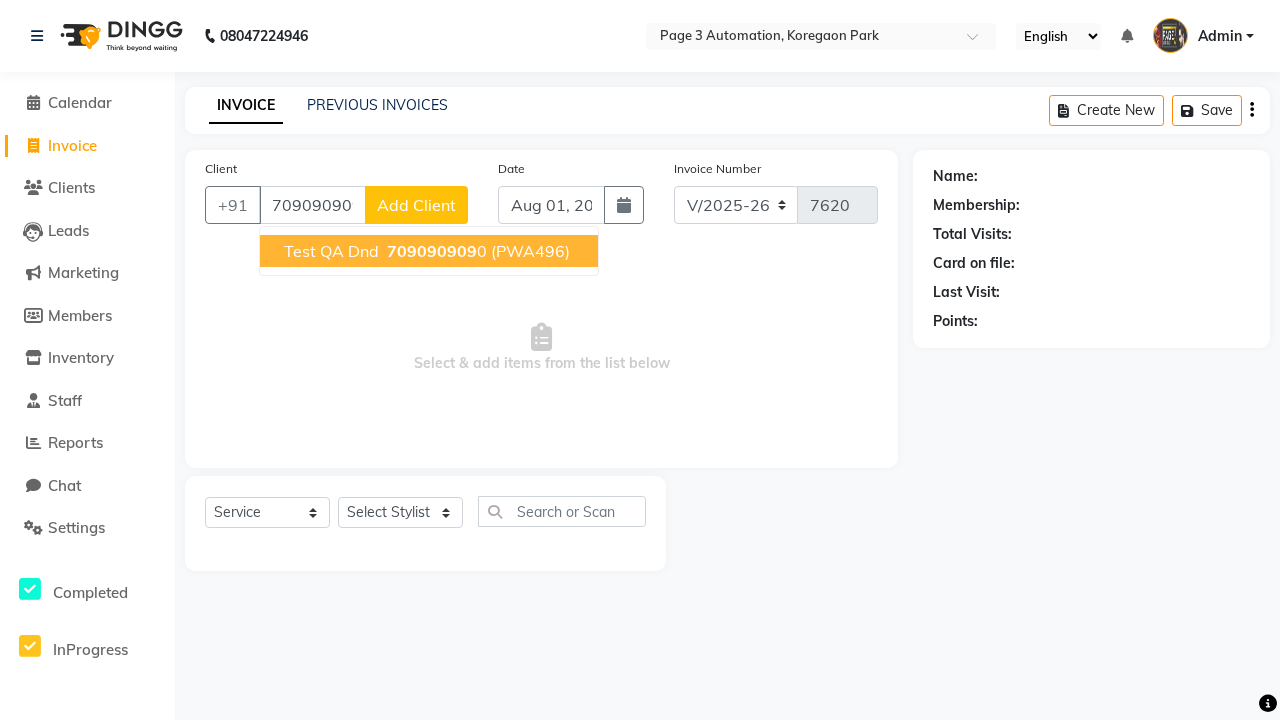 click on "709090909" at bounding box center [432, 251] 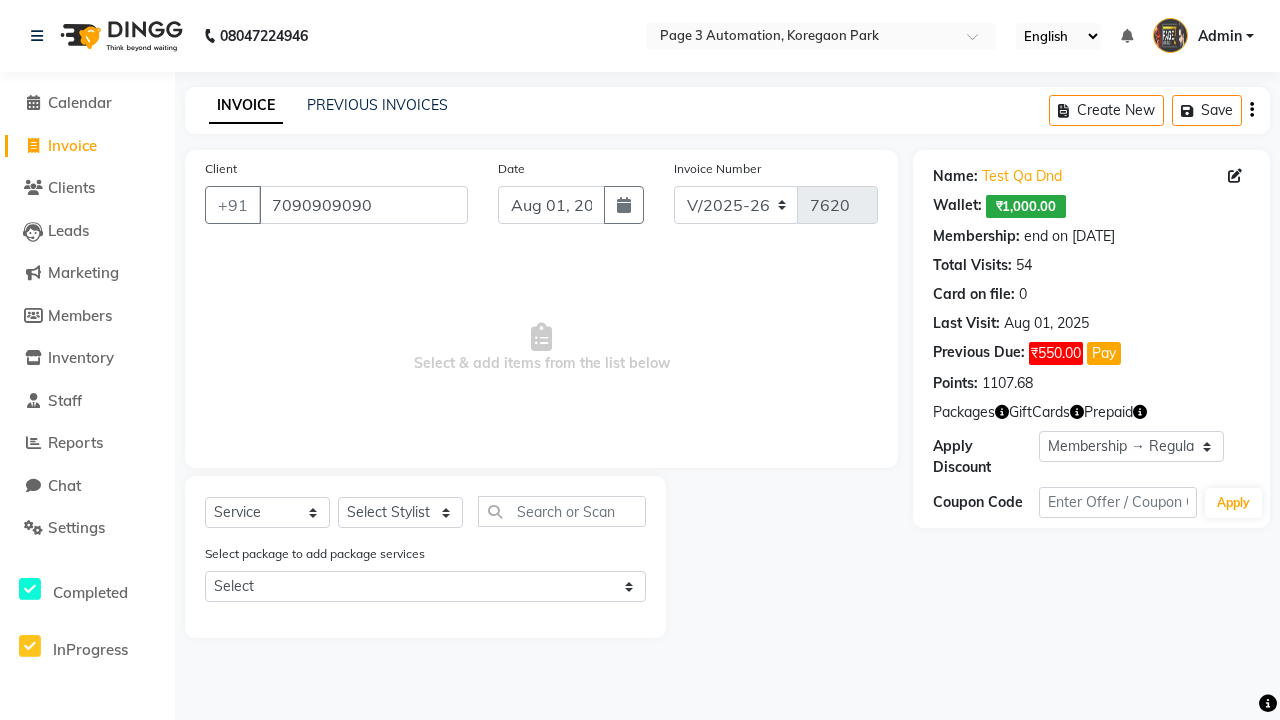 select on "0:" 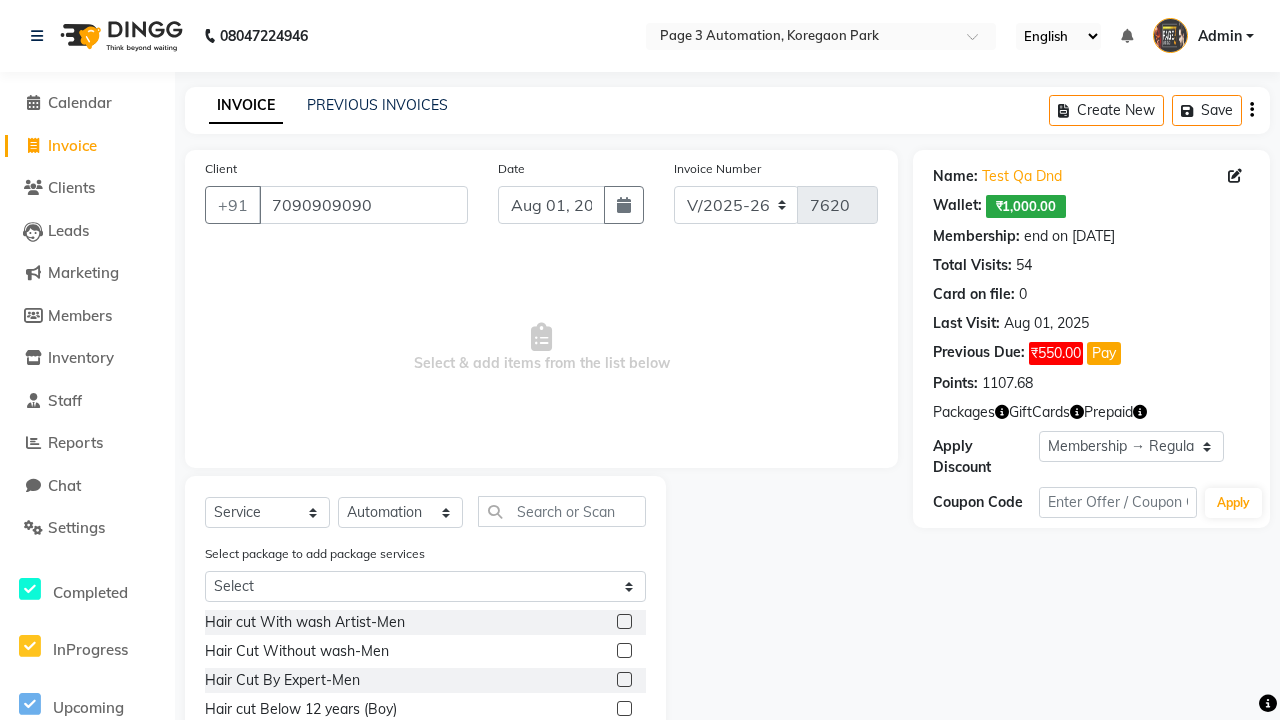 click 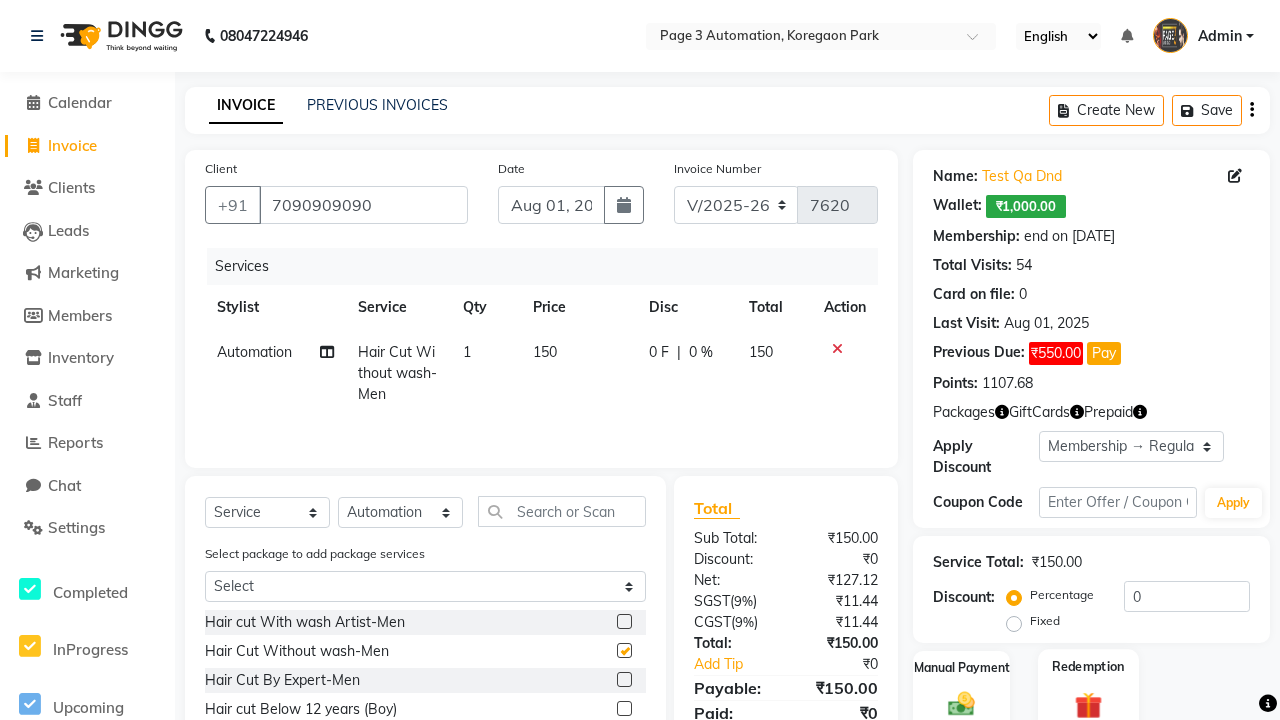click 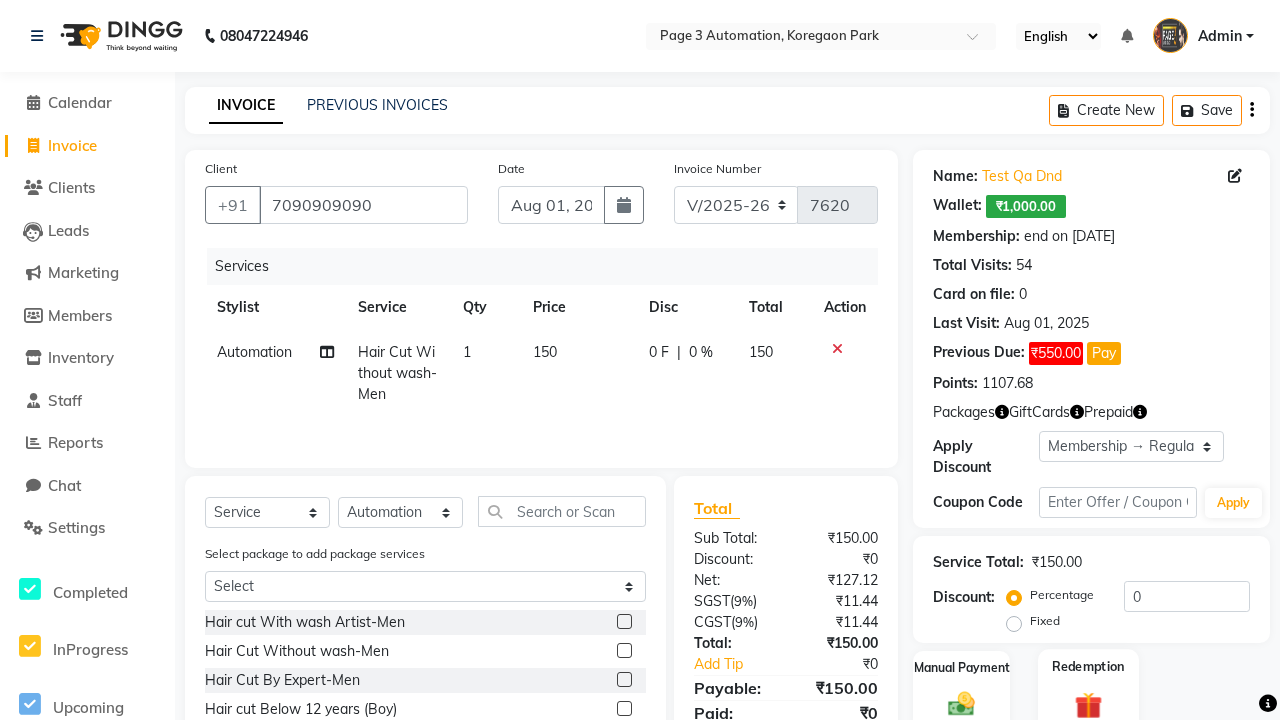 checkbox on "false" 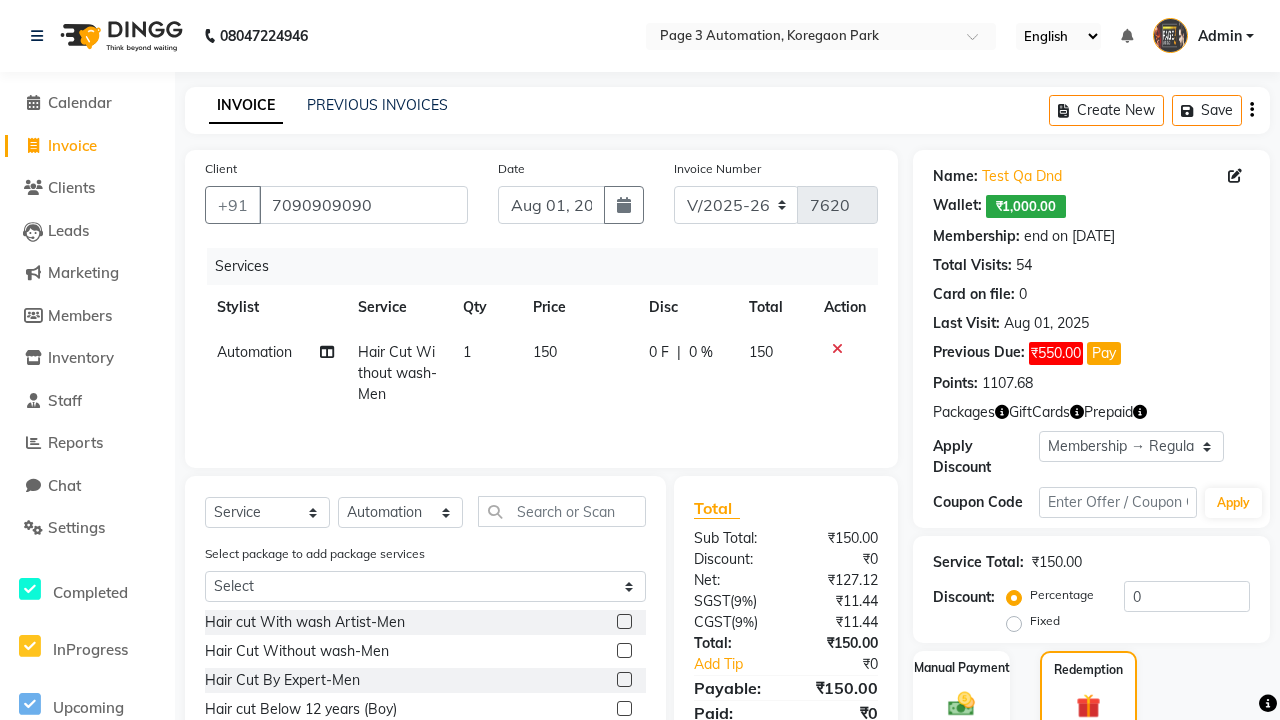 click on "Package  2" 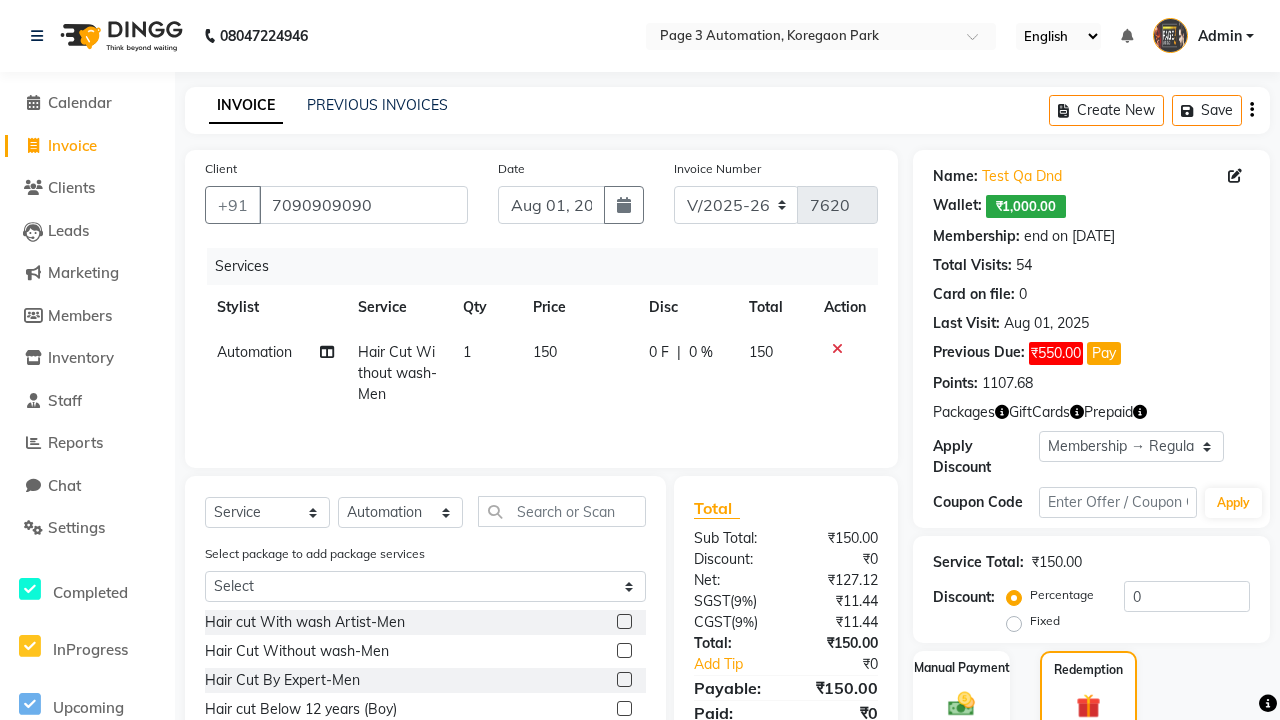scroll, scrollTop: 213, scrollLeft: 0, axis: vertical 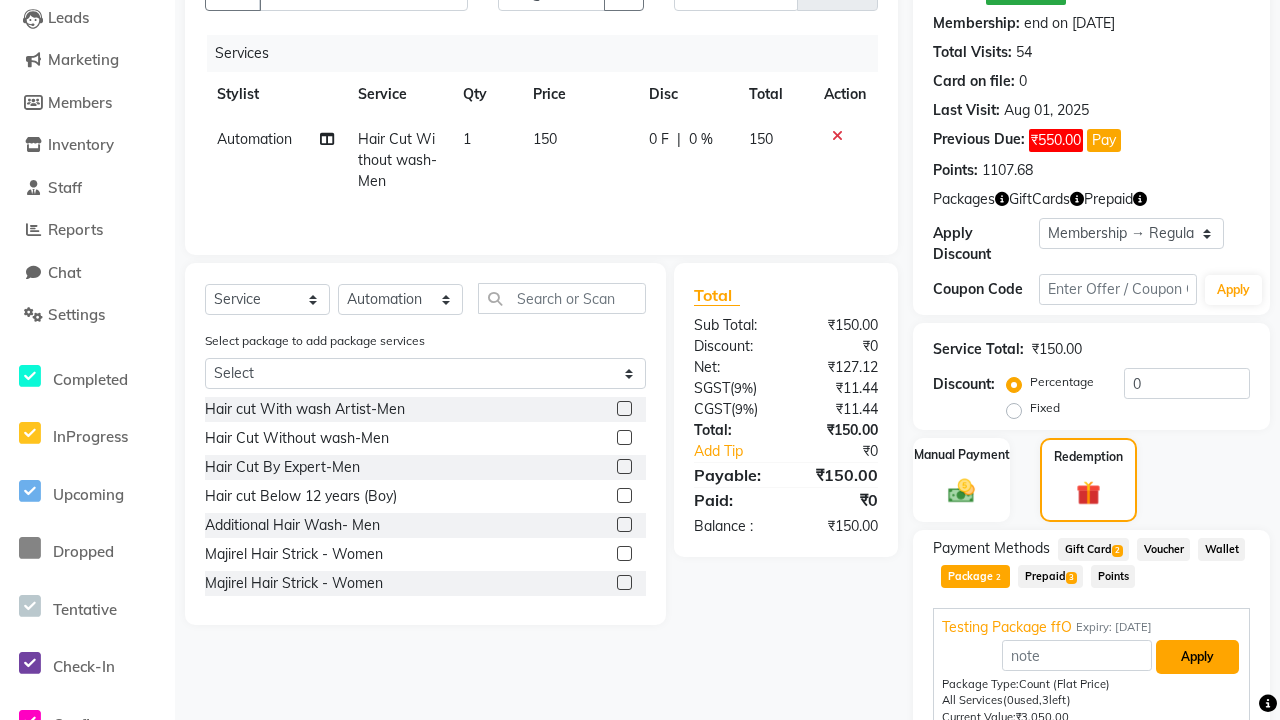 click on "Apply" at bounding box center (1197, 657) 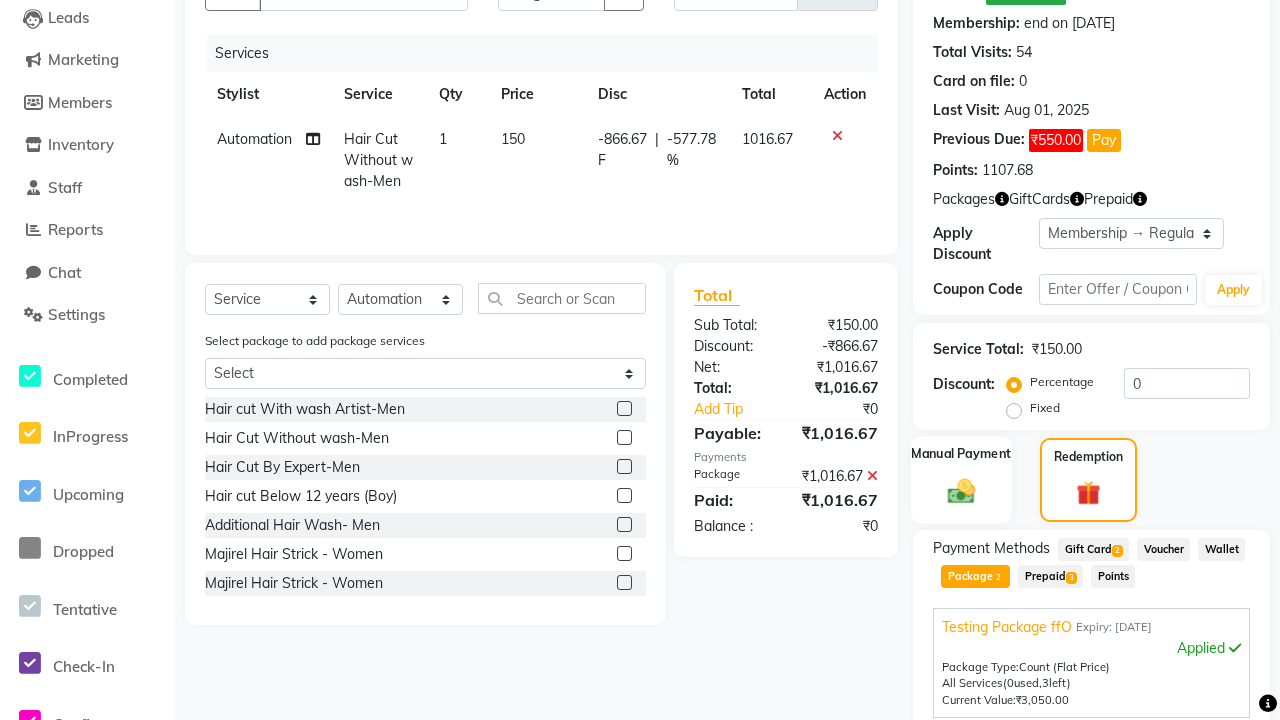 click 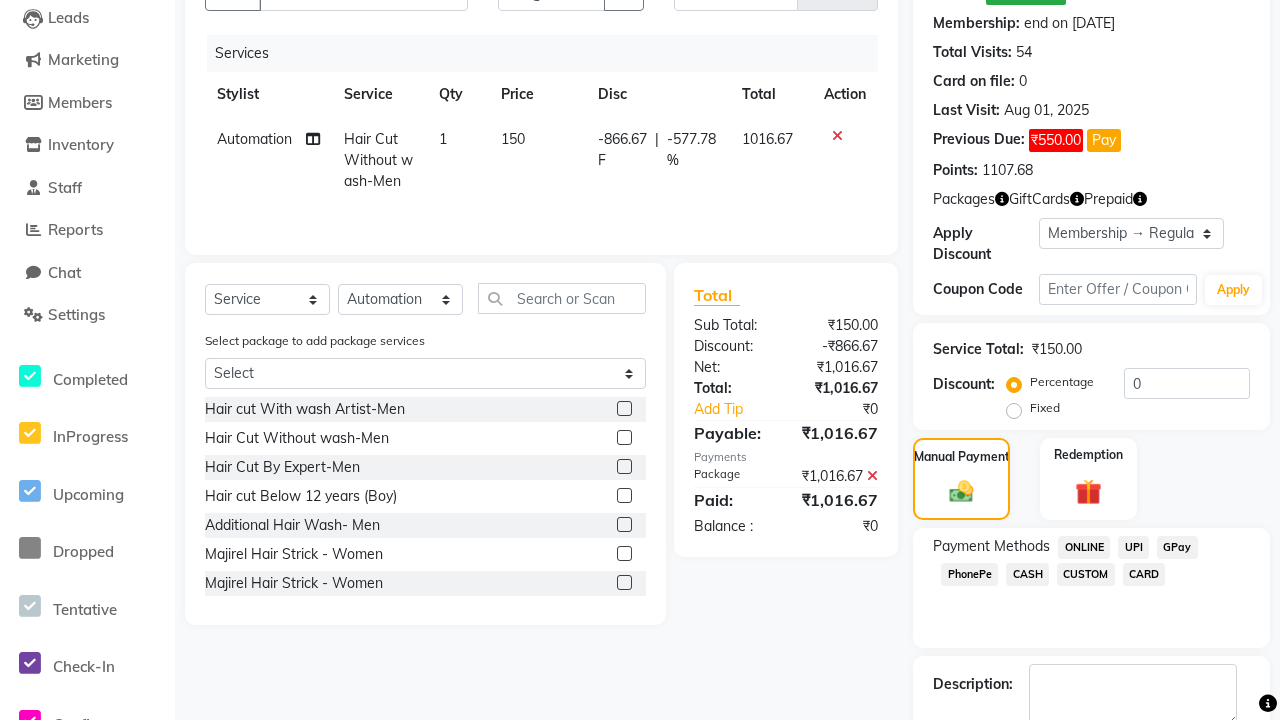 click on "ONLINE" 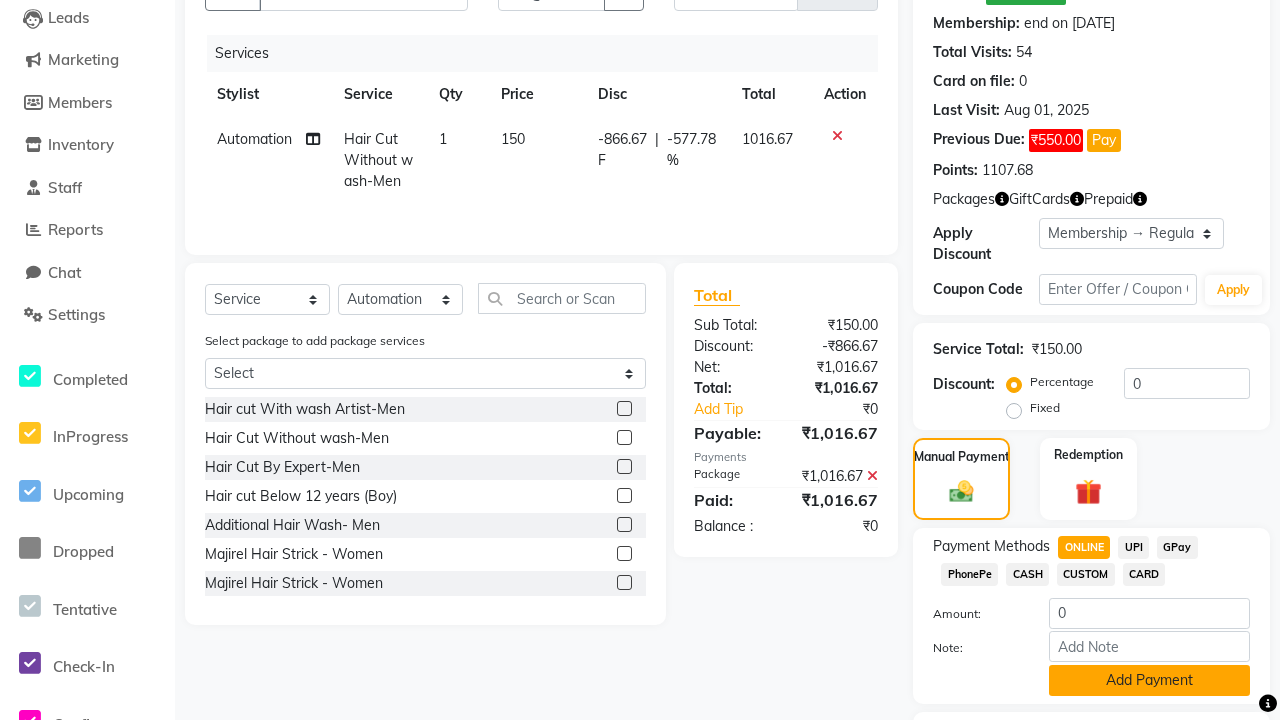 click on "Add Payment" 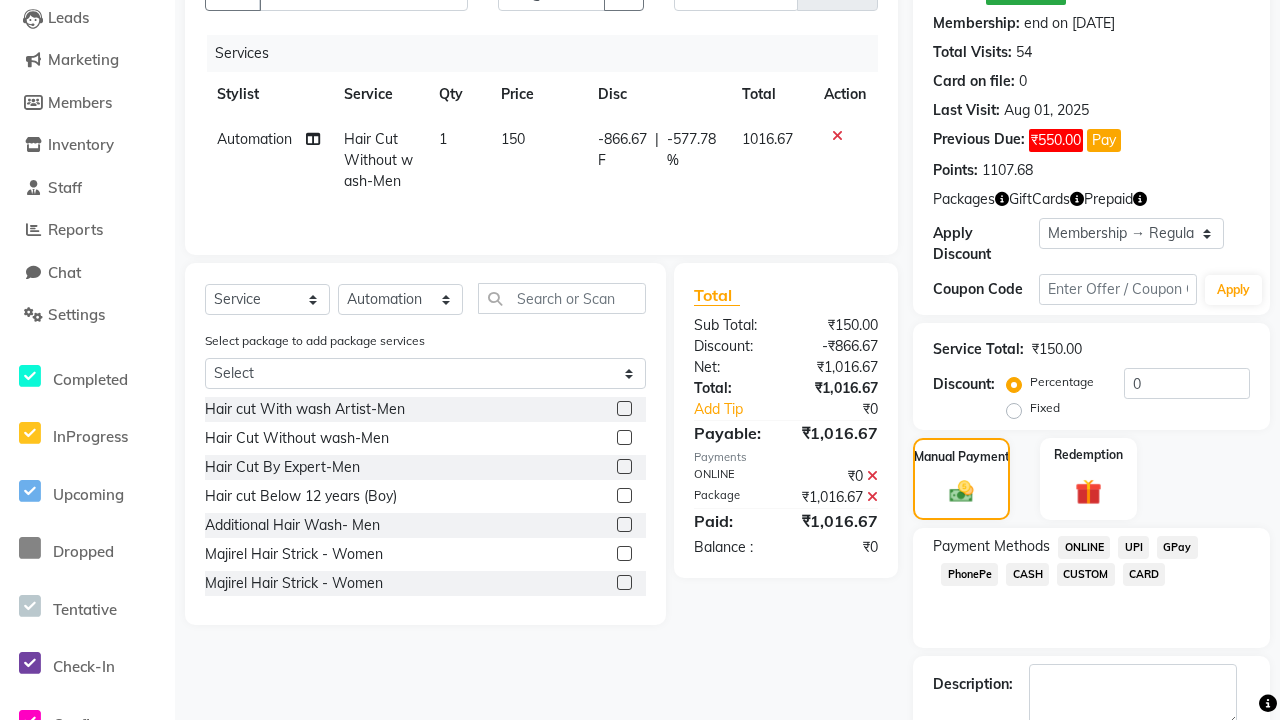 click 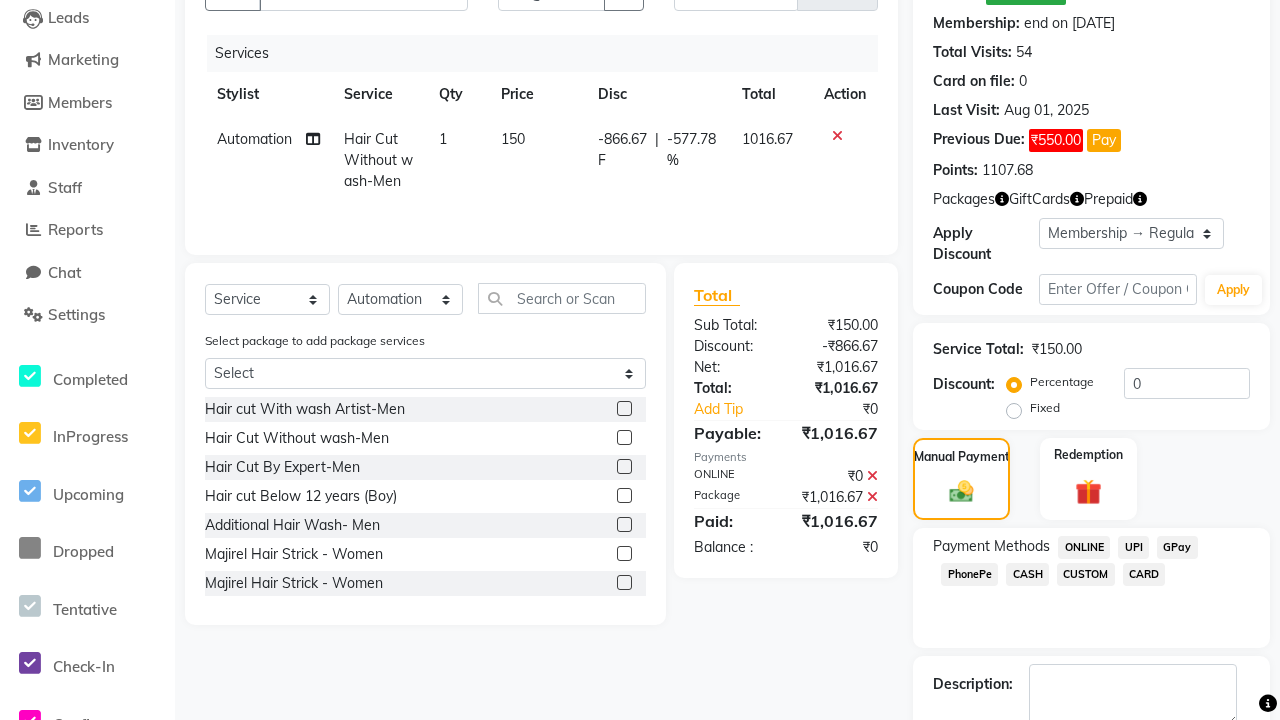 click at bounding box center (1031, 754) 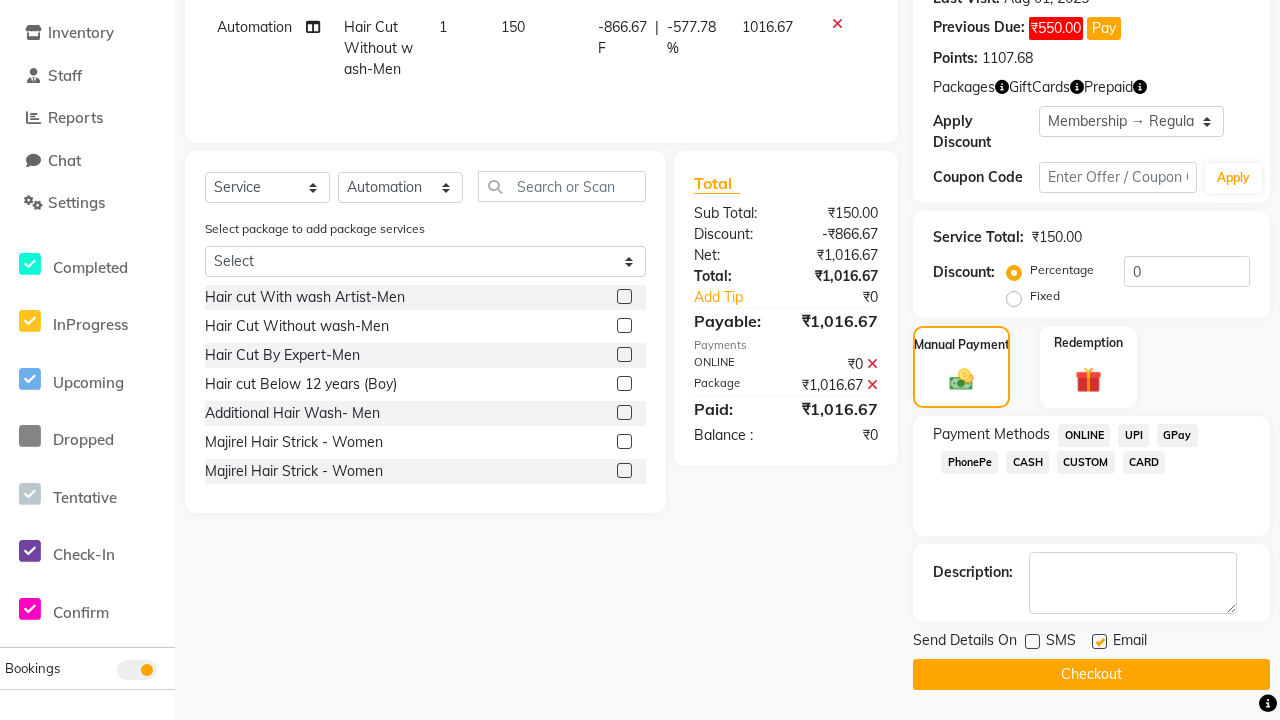 click 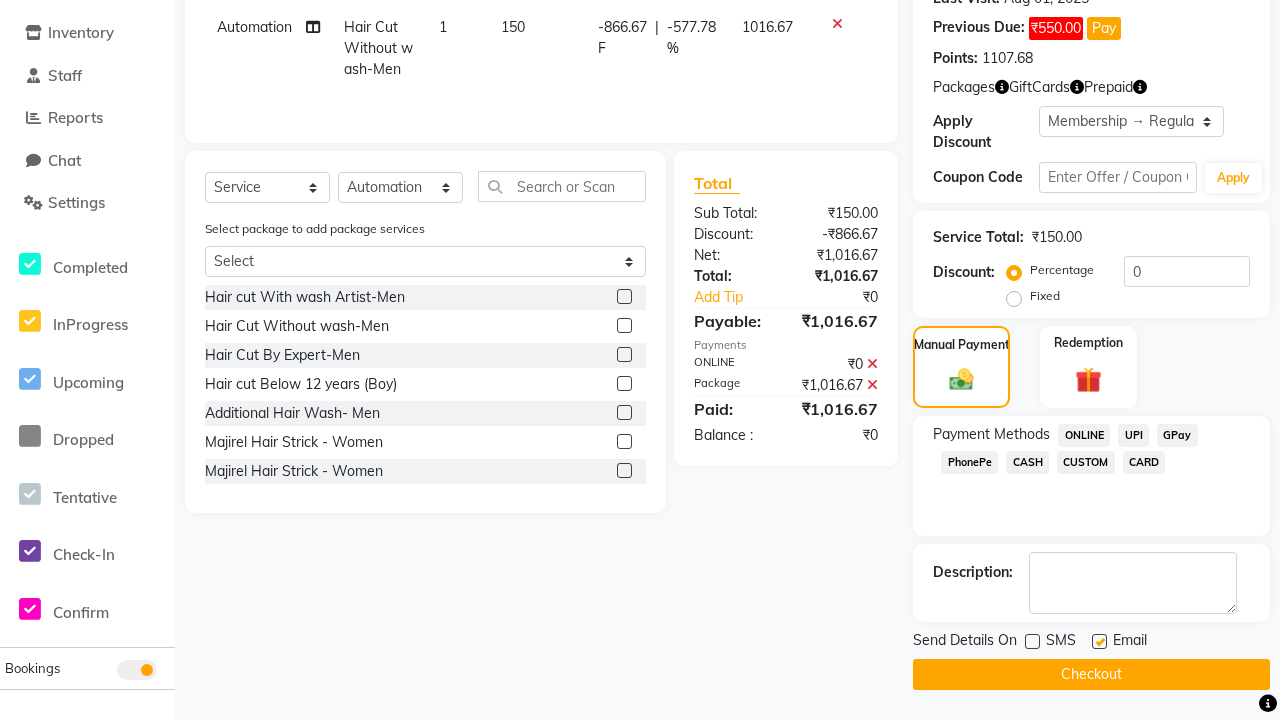 click at bounding box center [1098, 642] 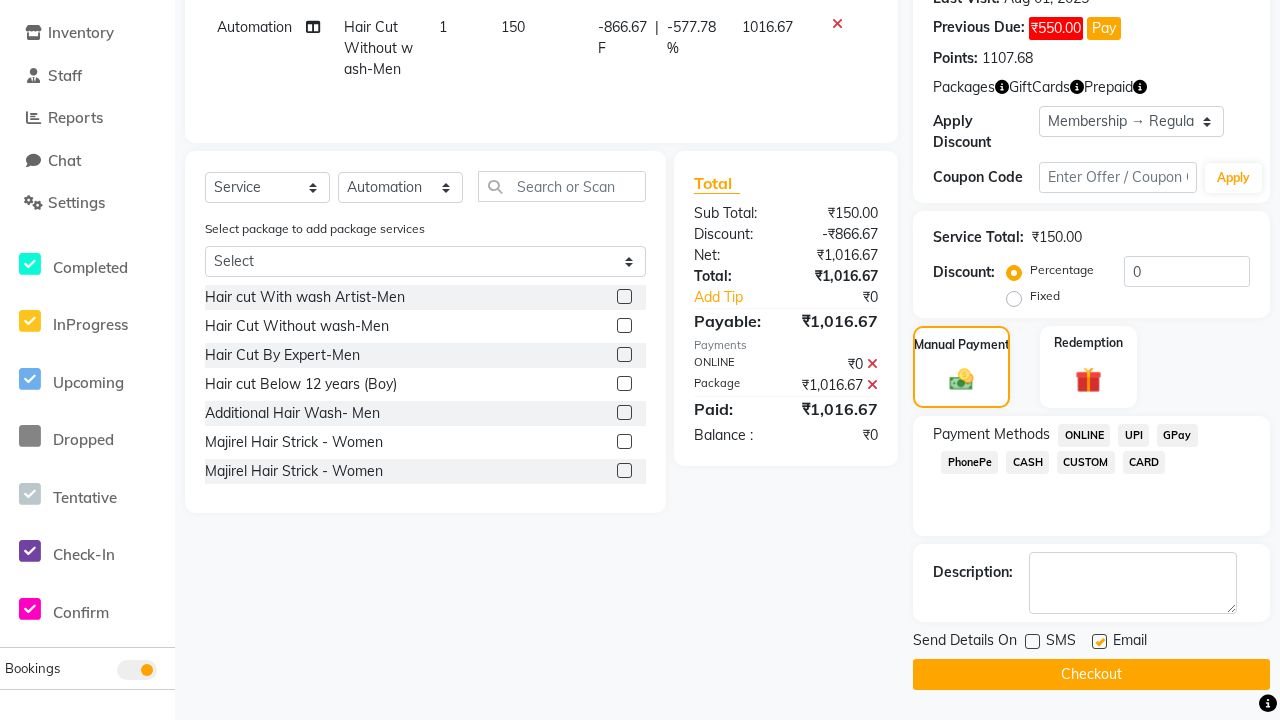 checkbox on "false" 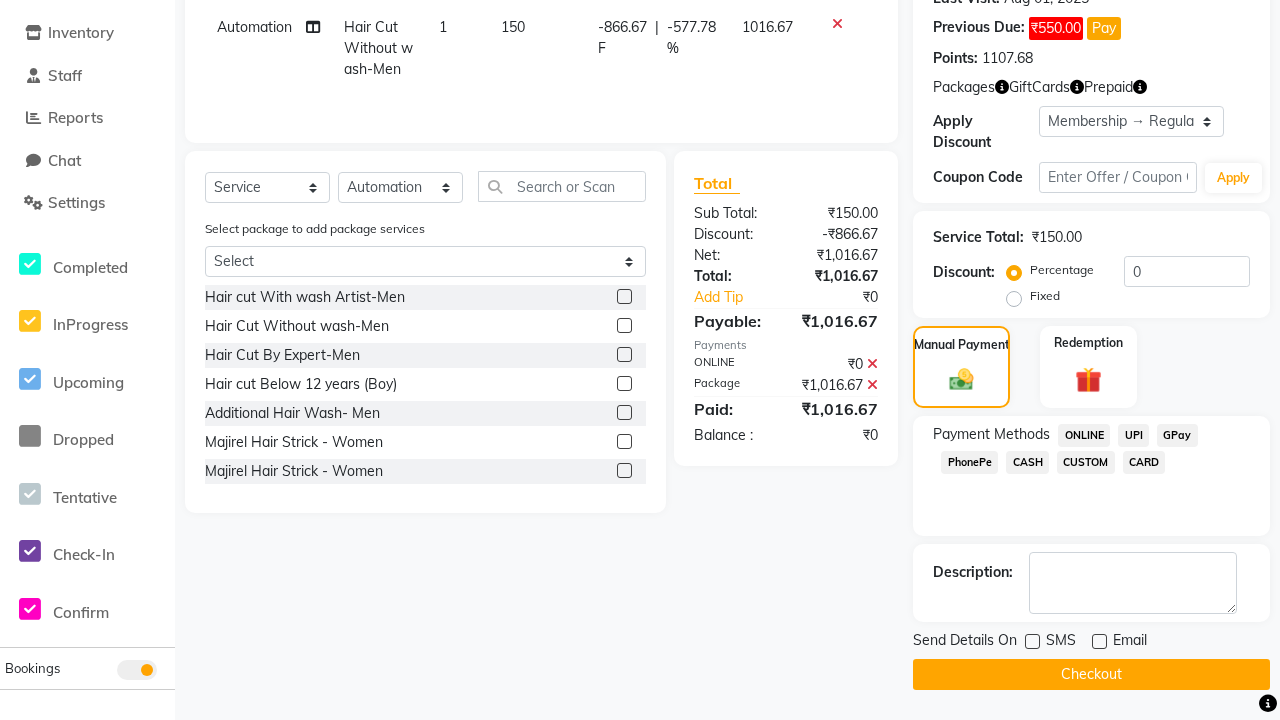 click on "Checkout" 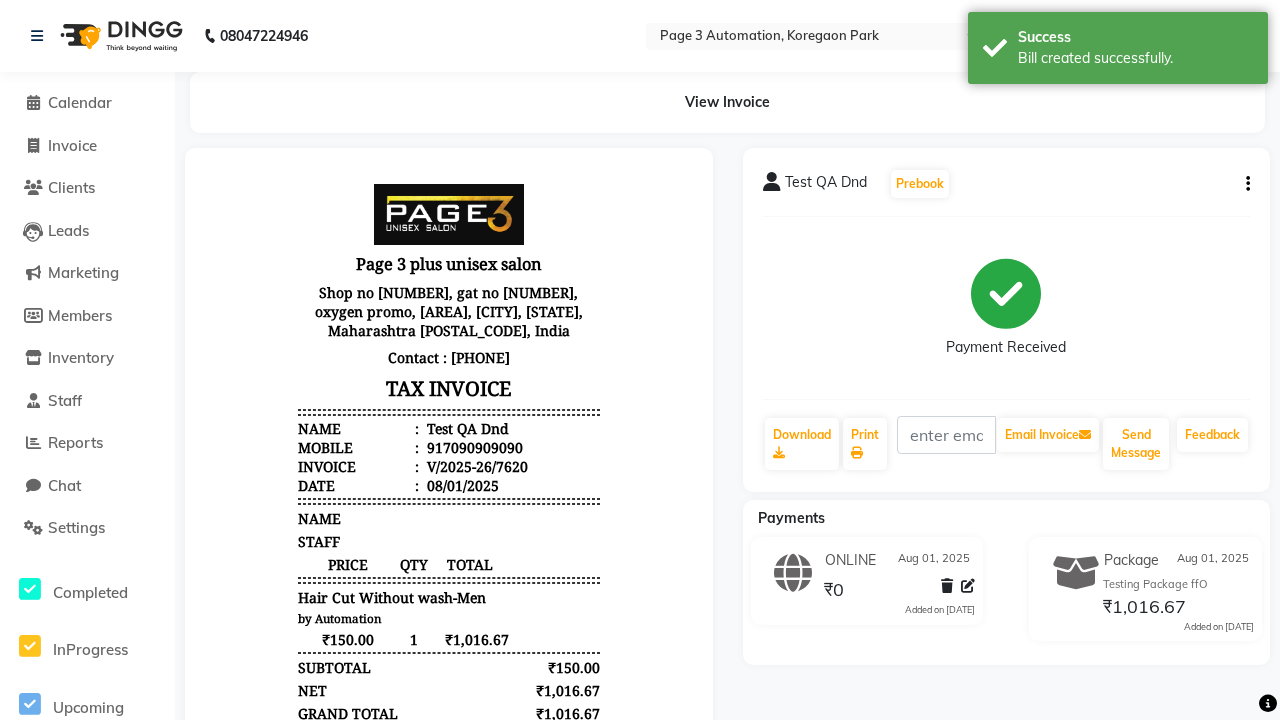 scroll, scrollTop: 0, scrollLeft: 0, axis: both 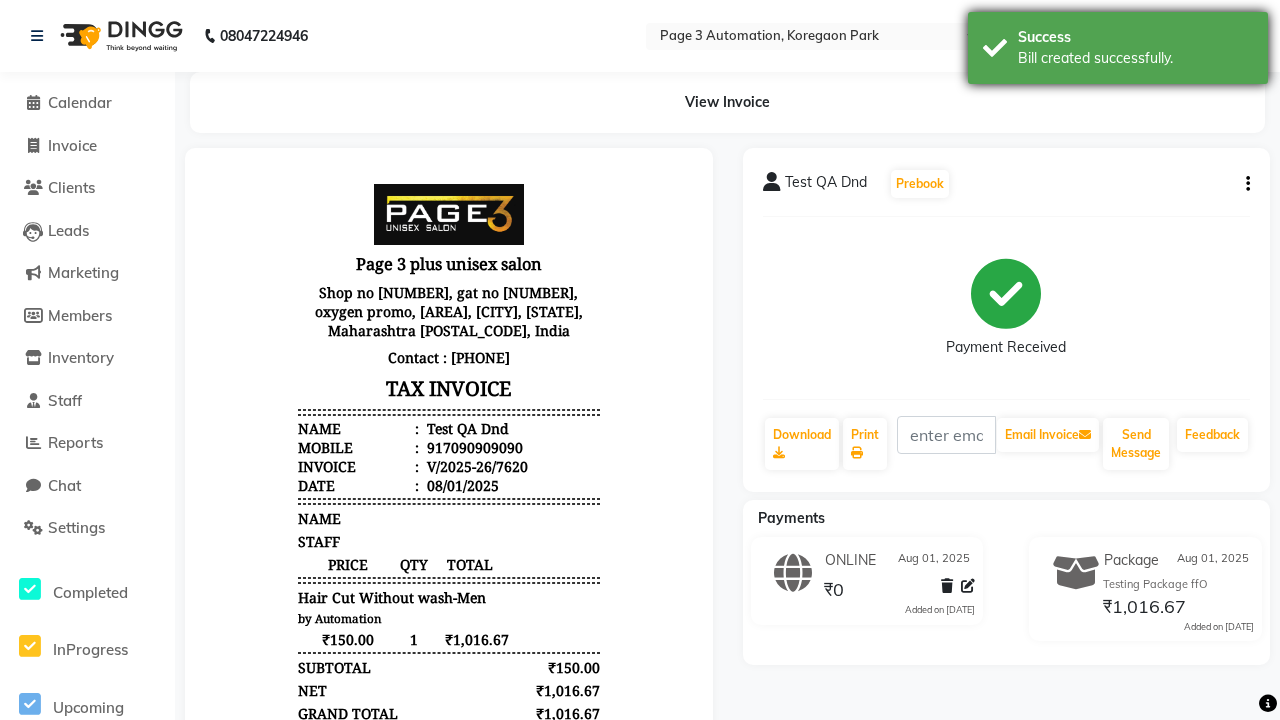 click on "Bill created successfully." at bounding box center (1135, 58) 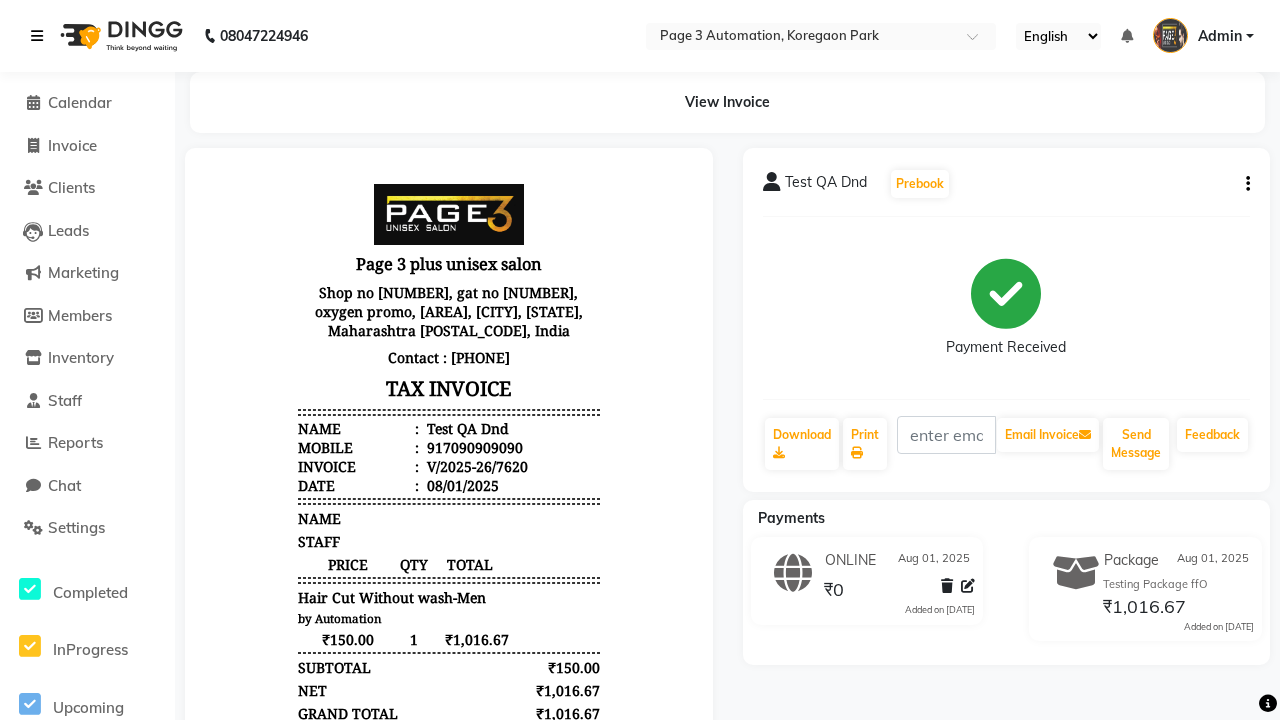 click at bounding box center [37, 36] 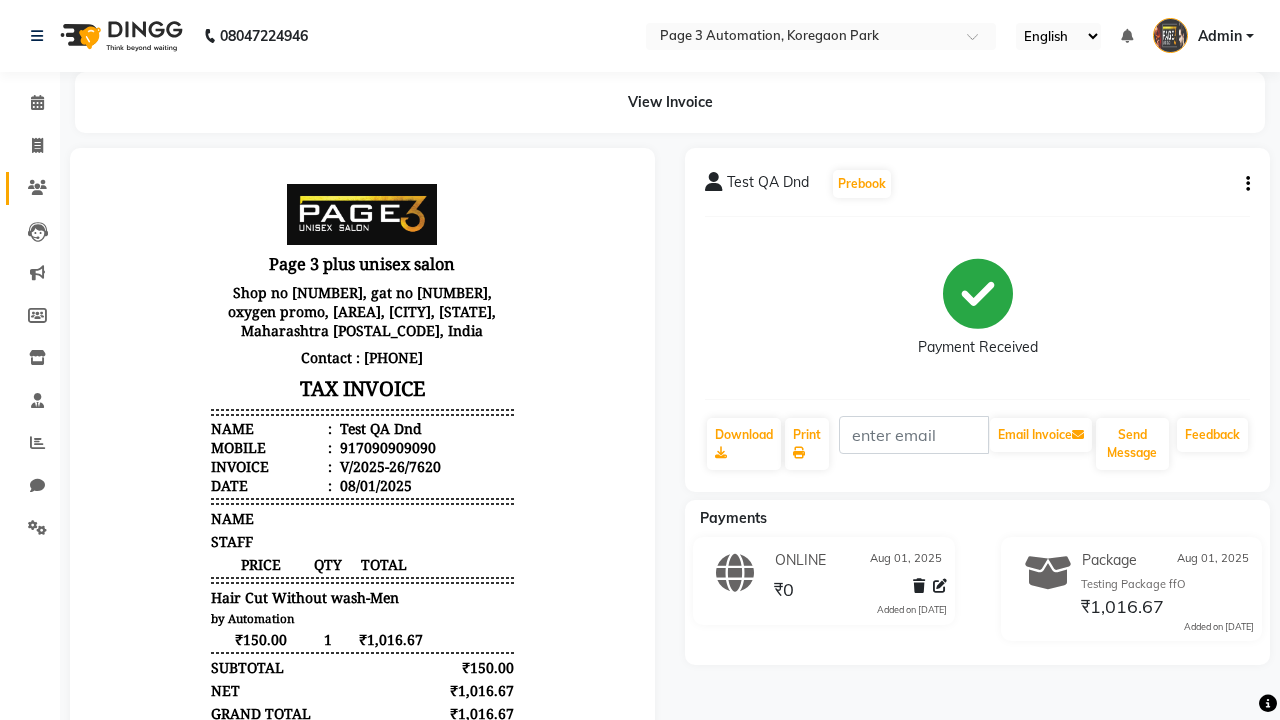 click 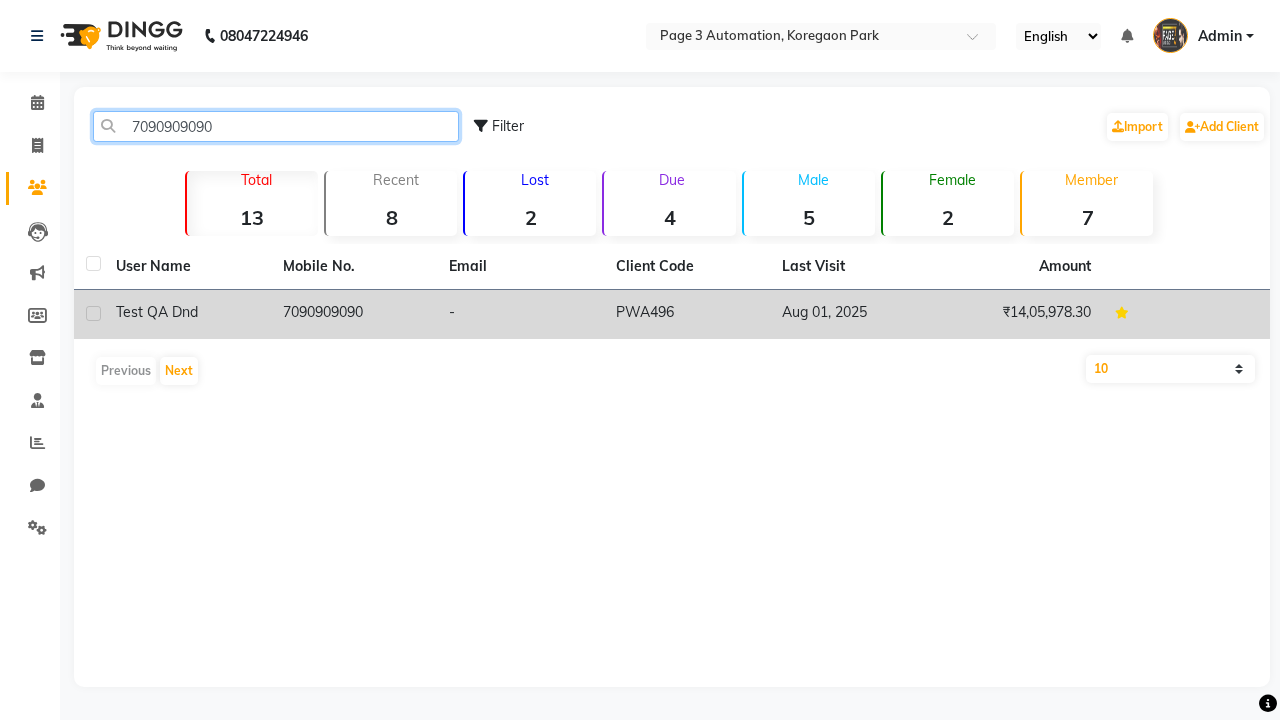 type on "7090909090" 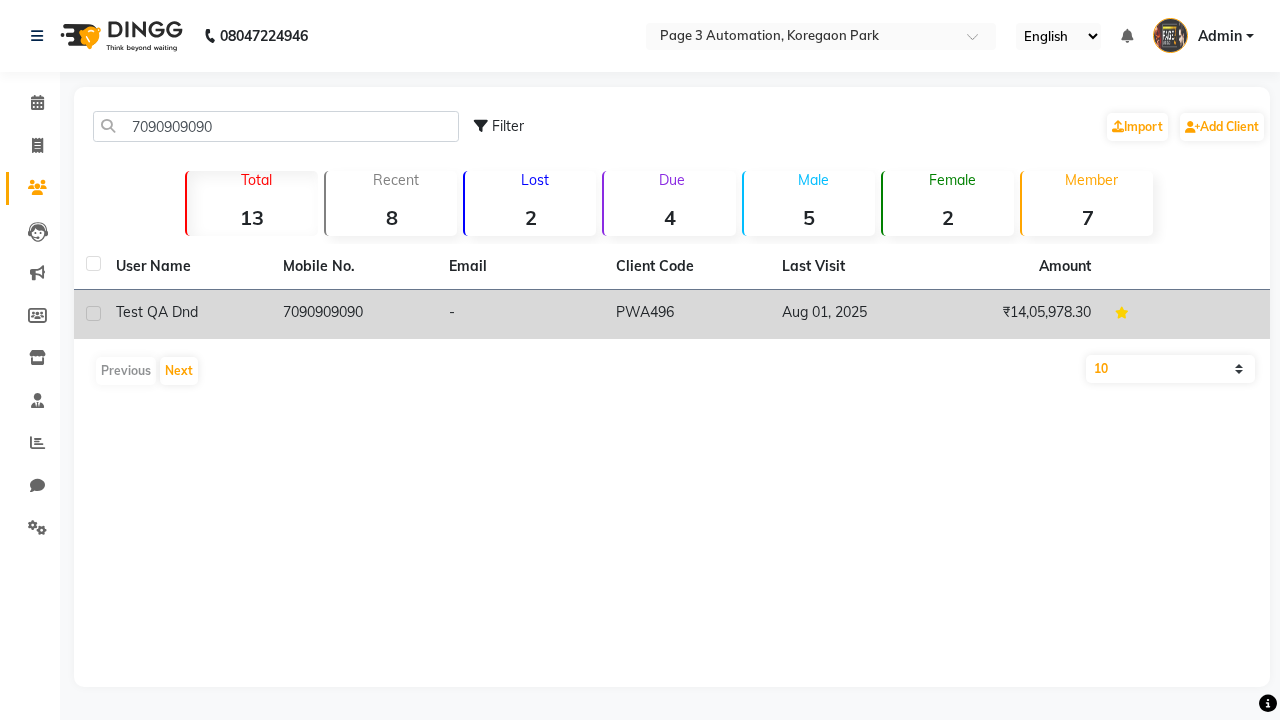 click on "7090909090" 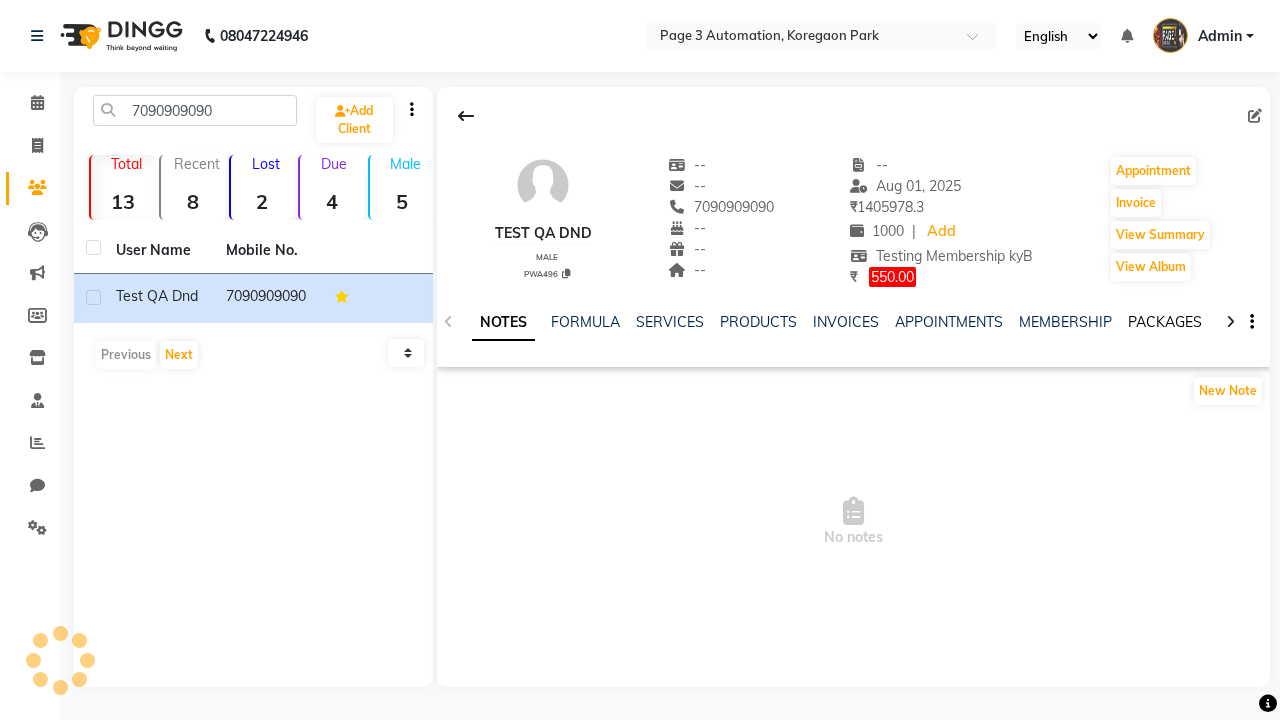 click on "PACKAGES" 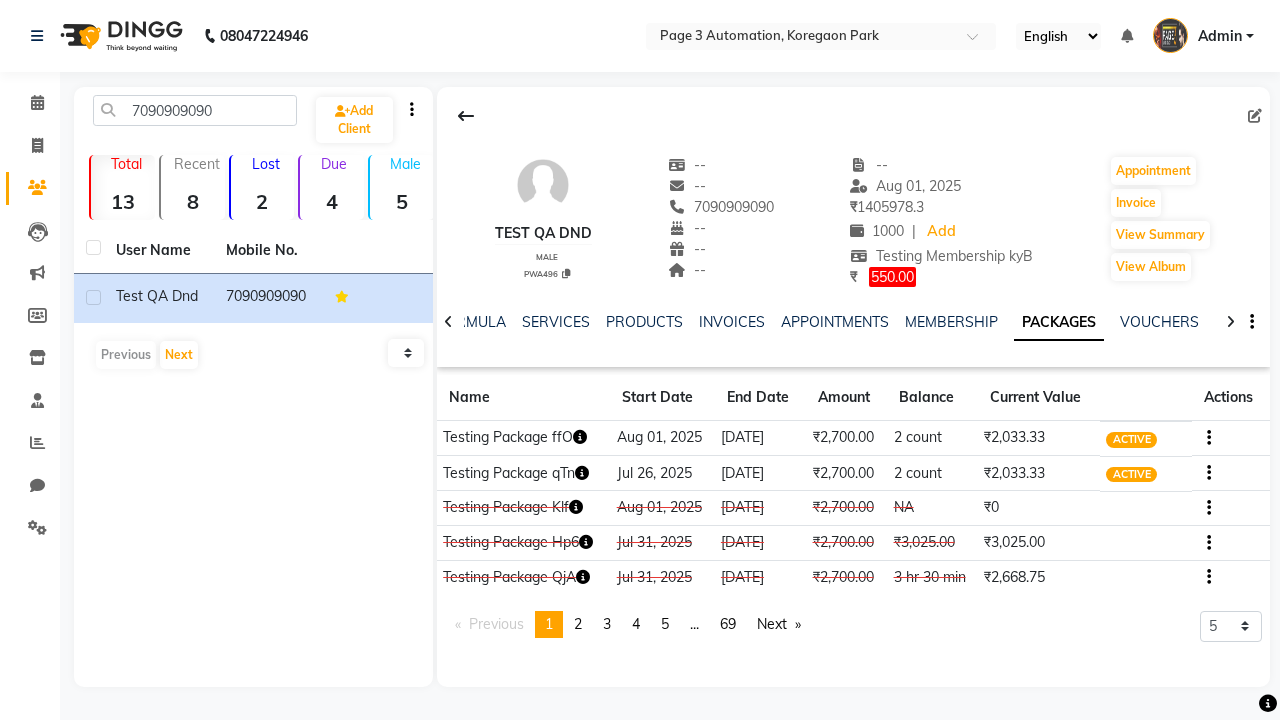 click 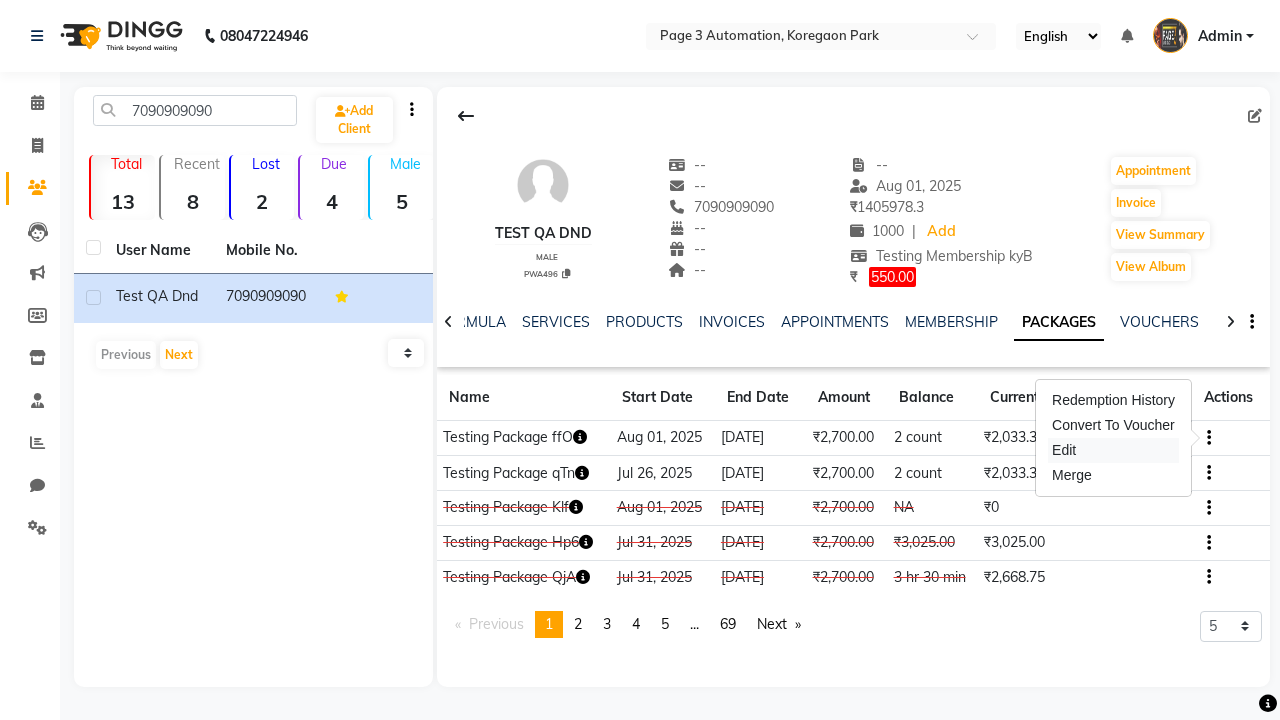 click on "Edit" at bounding box center (1113, 450) 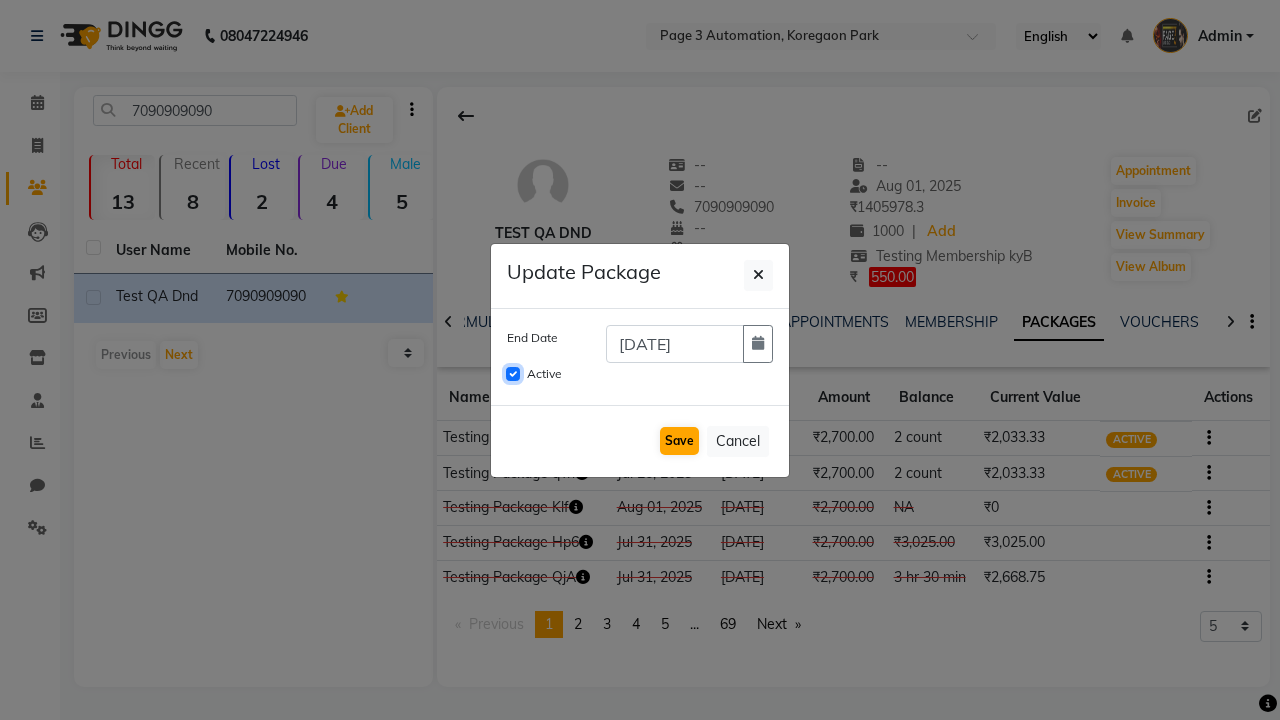 click on "Active" at bounding box center (513, 374) 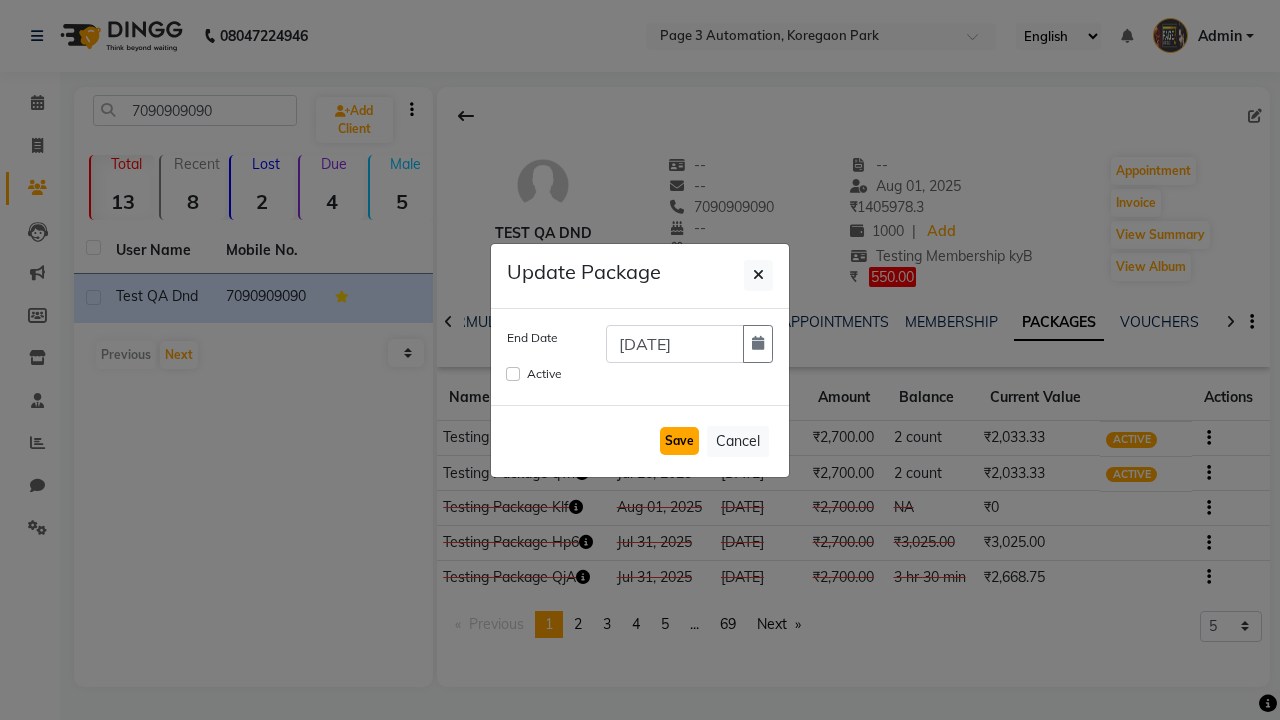 click on "Save" 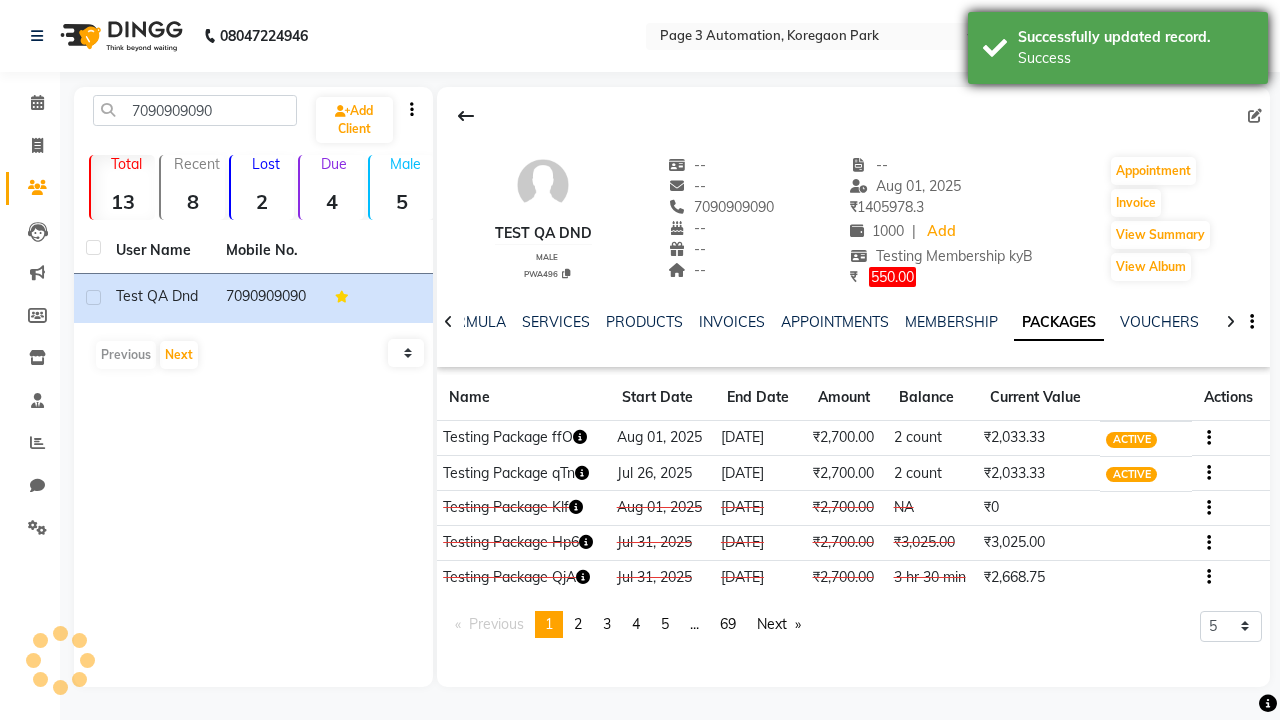 click on "Success" at bounding box center [1135, 58] 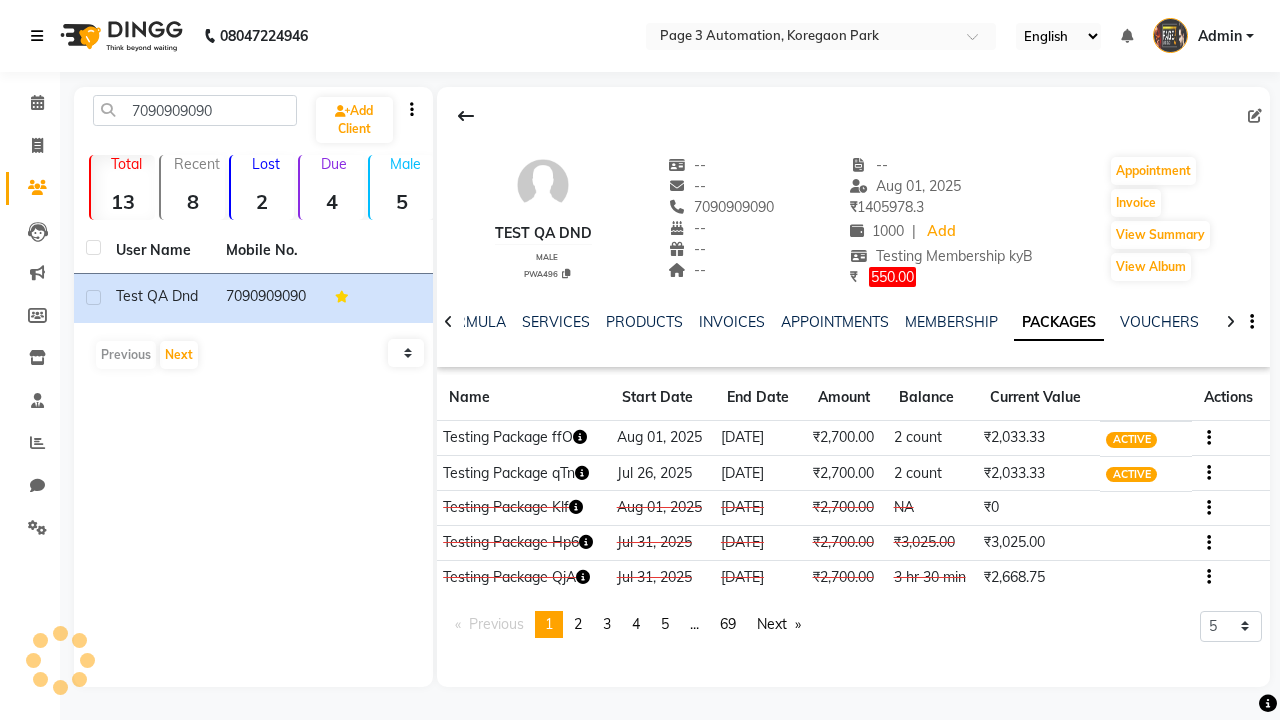 click at bounding box center [37, 36] 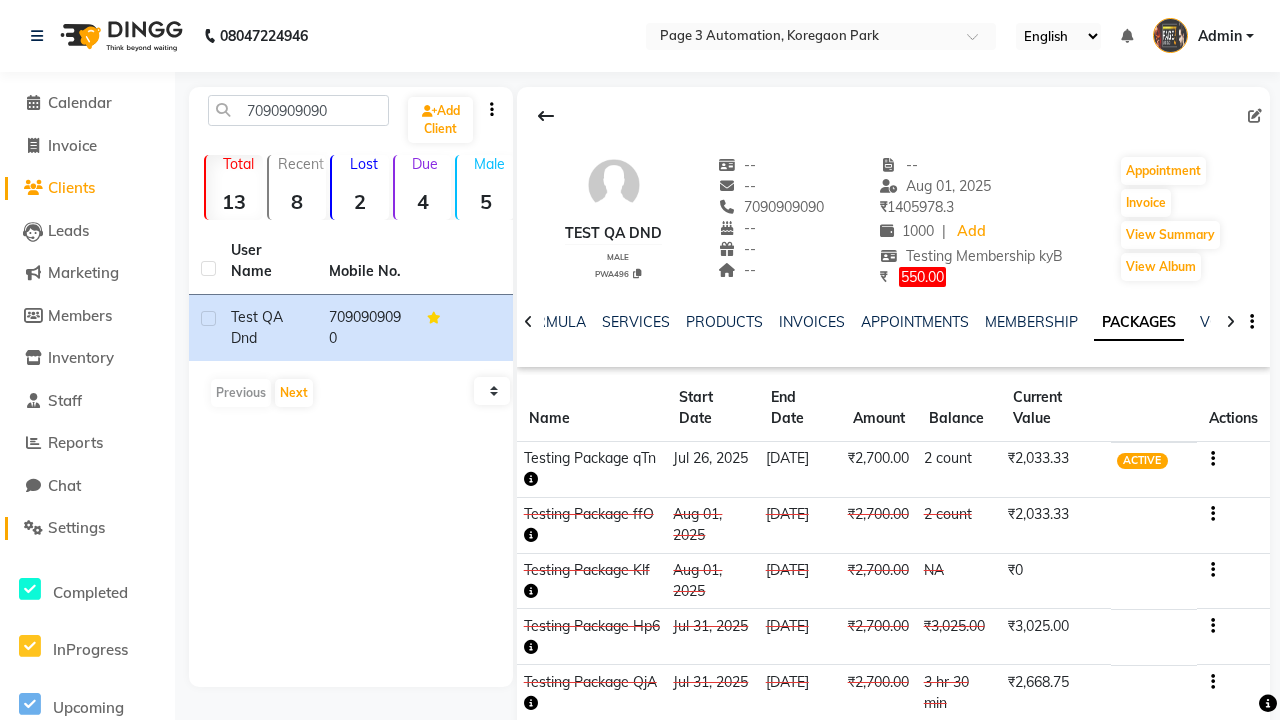 click on "Settings" 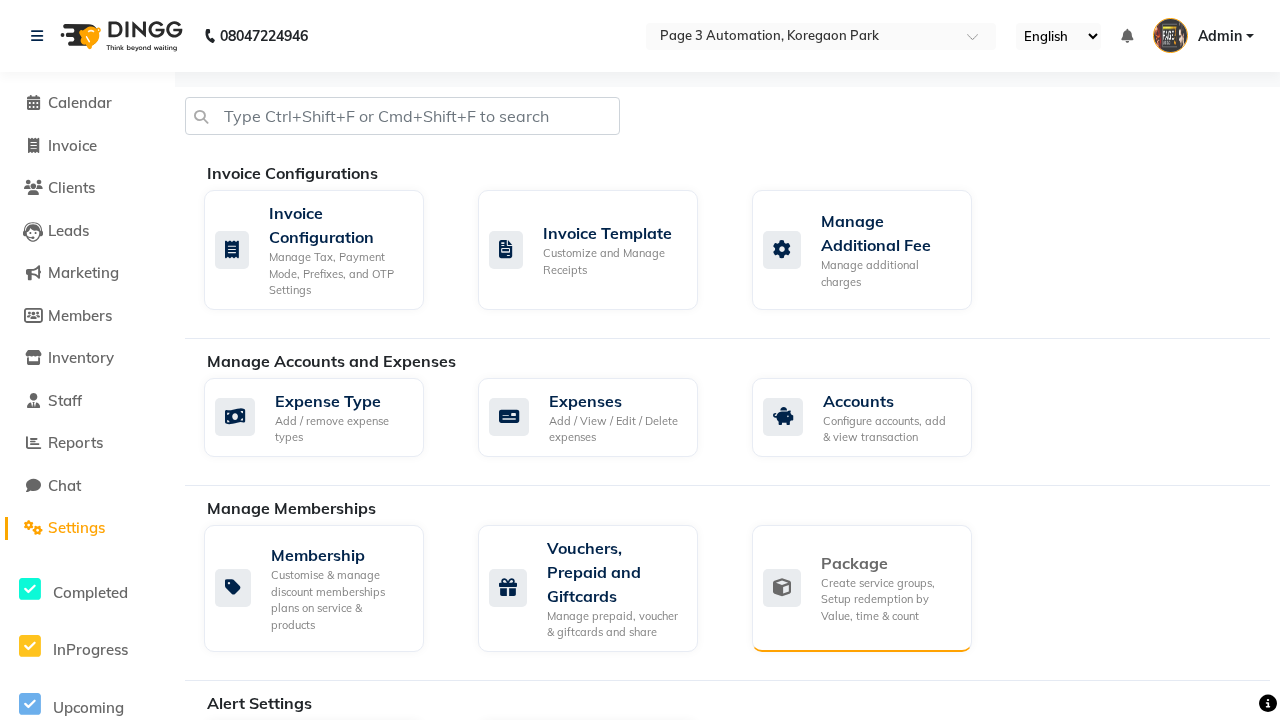 click on "Package" 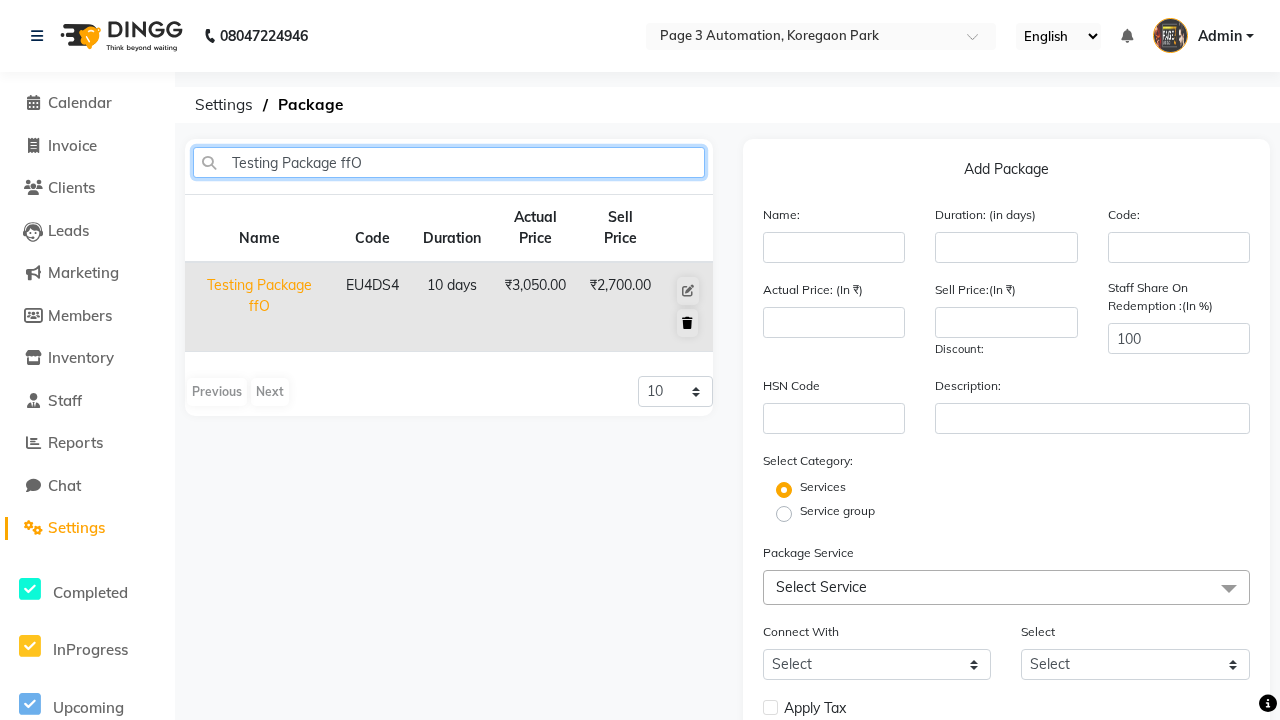 type on "Testing Package ffO" 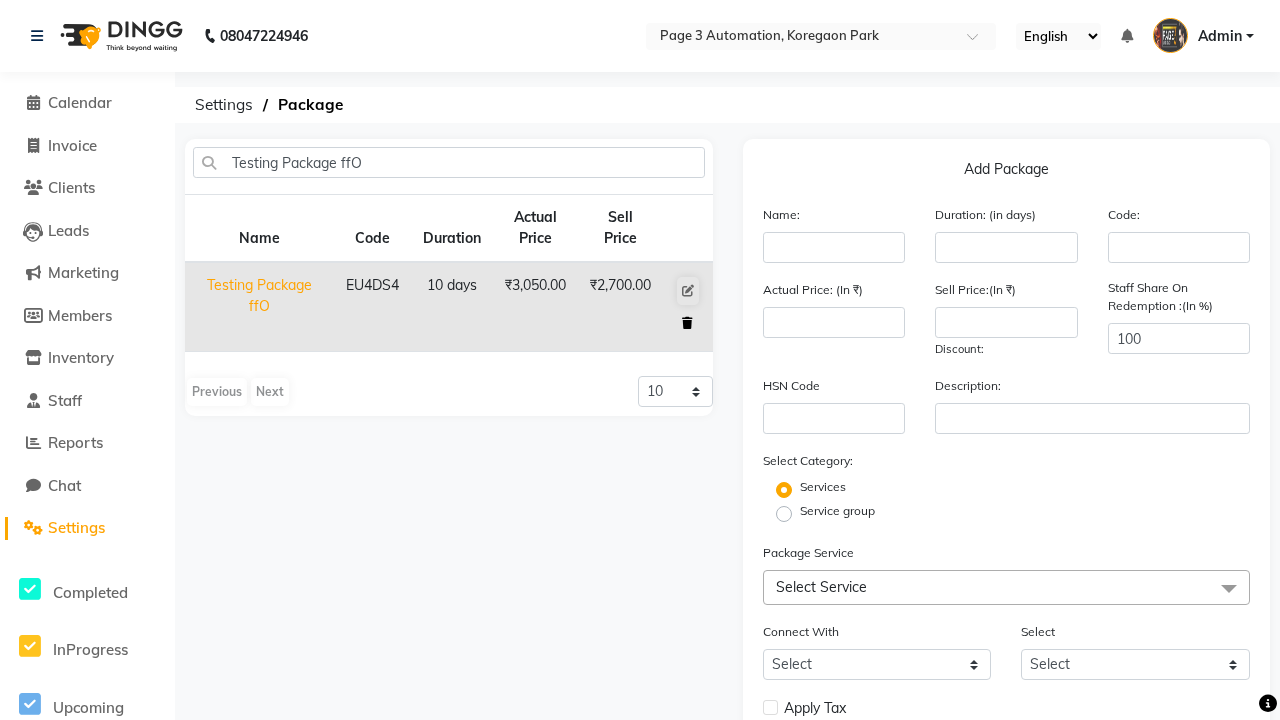 click 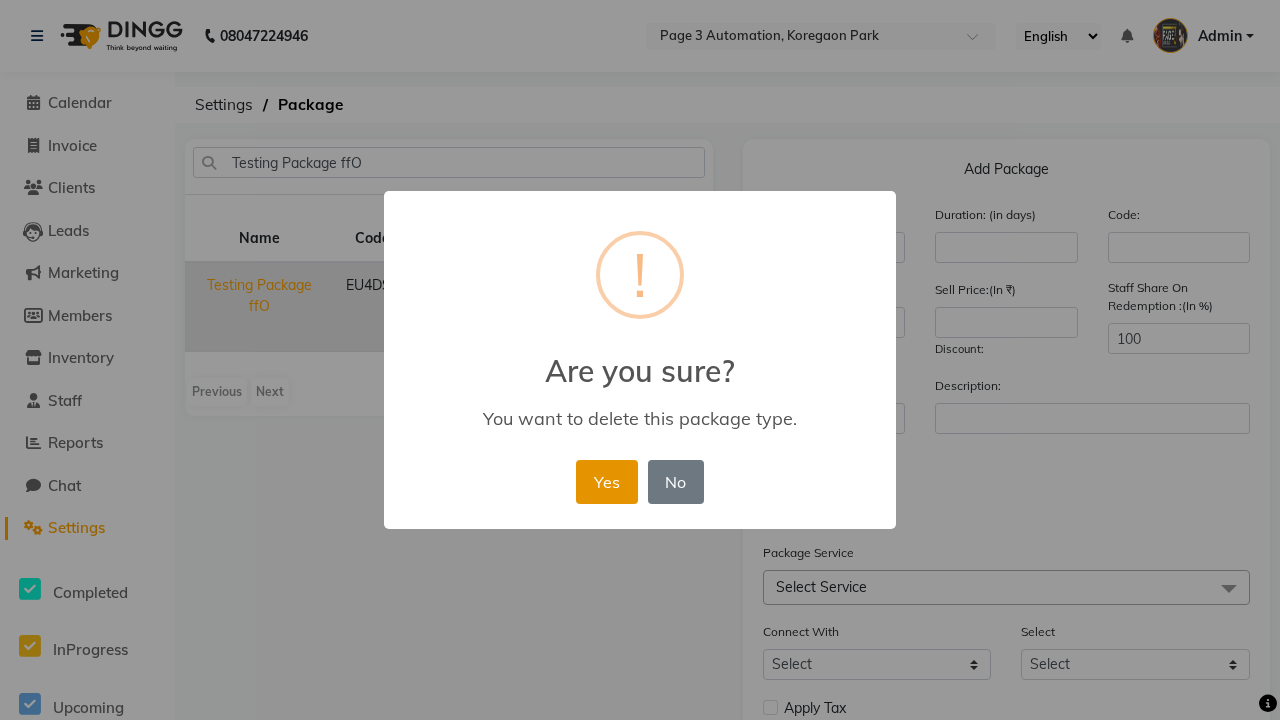 click on "Yes" at bounding box center [606, 482] 